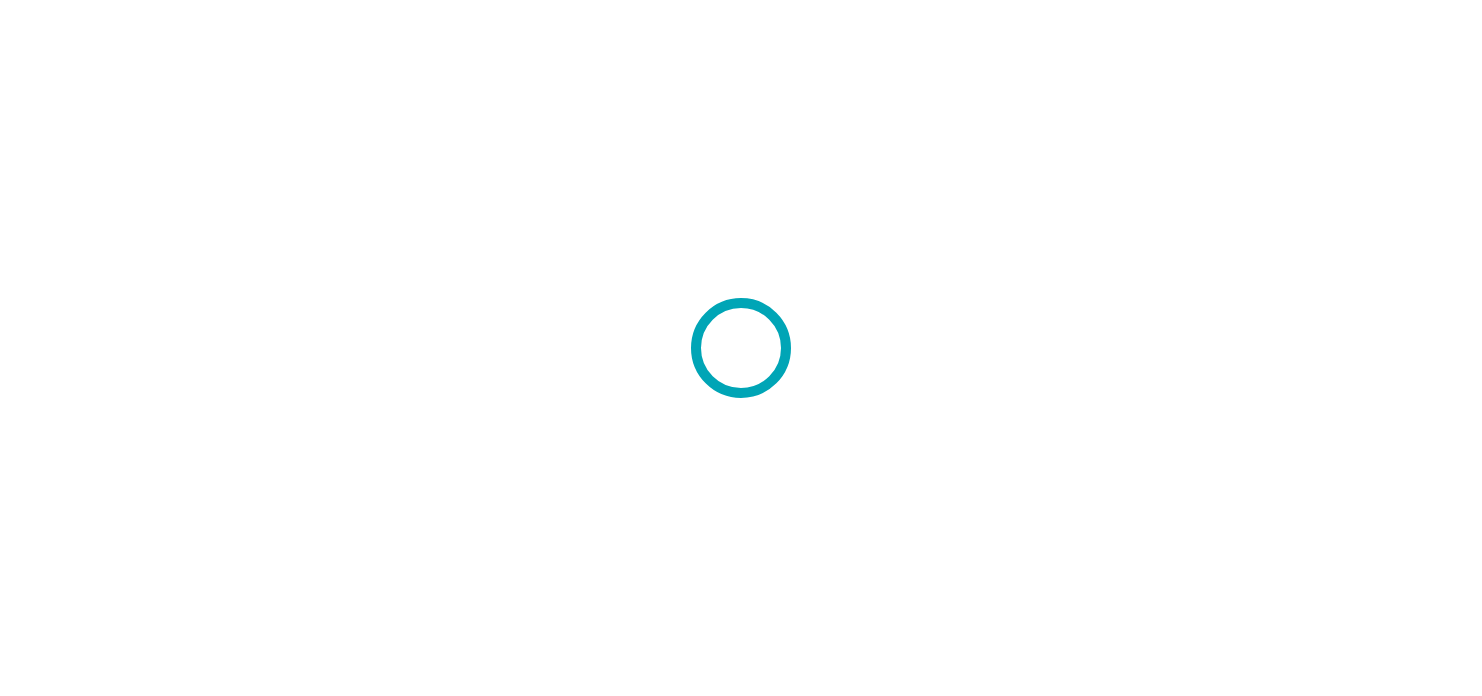 scroll, scrollTop: 0, scrollLeft: 0, axis: both 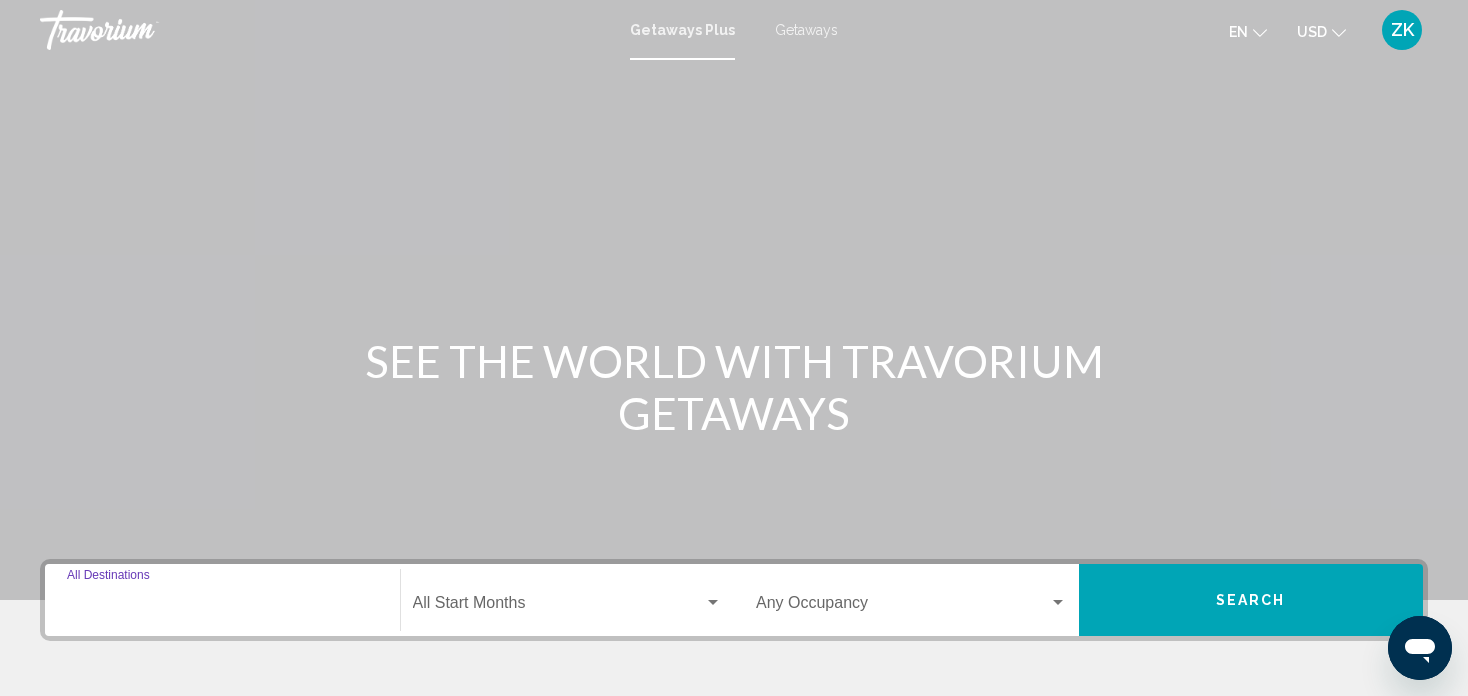 click on "Destination All Destinations" at bounding box center [222, 607] 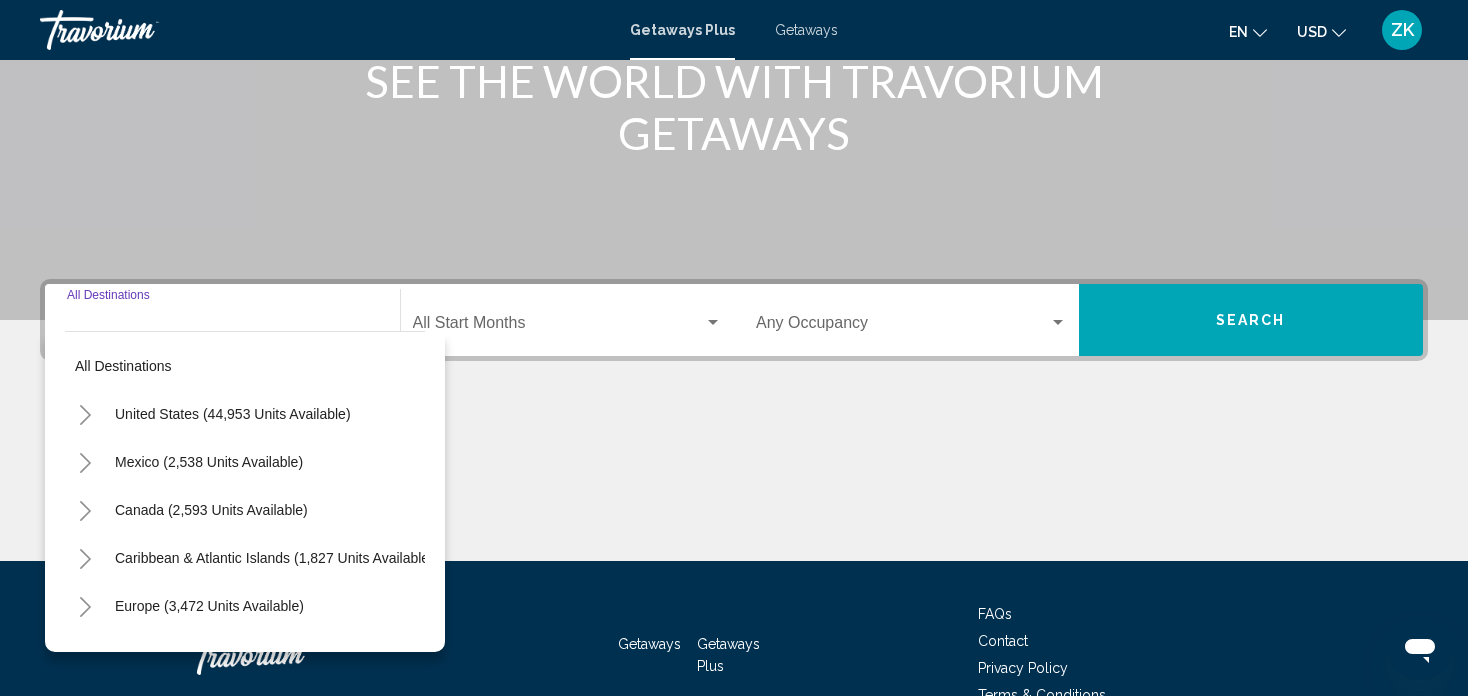scroll, scrollTop: 389, scrollLeft: 0, axis: vertical 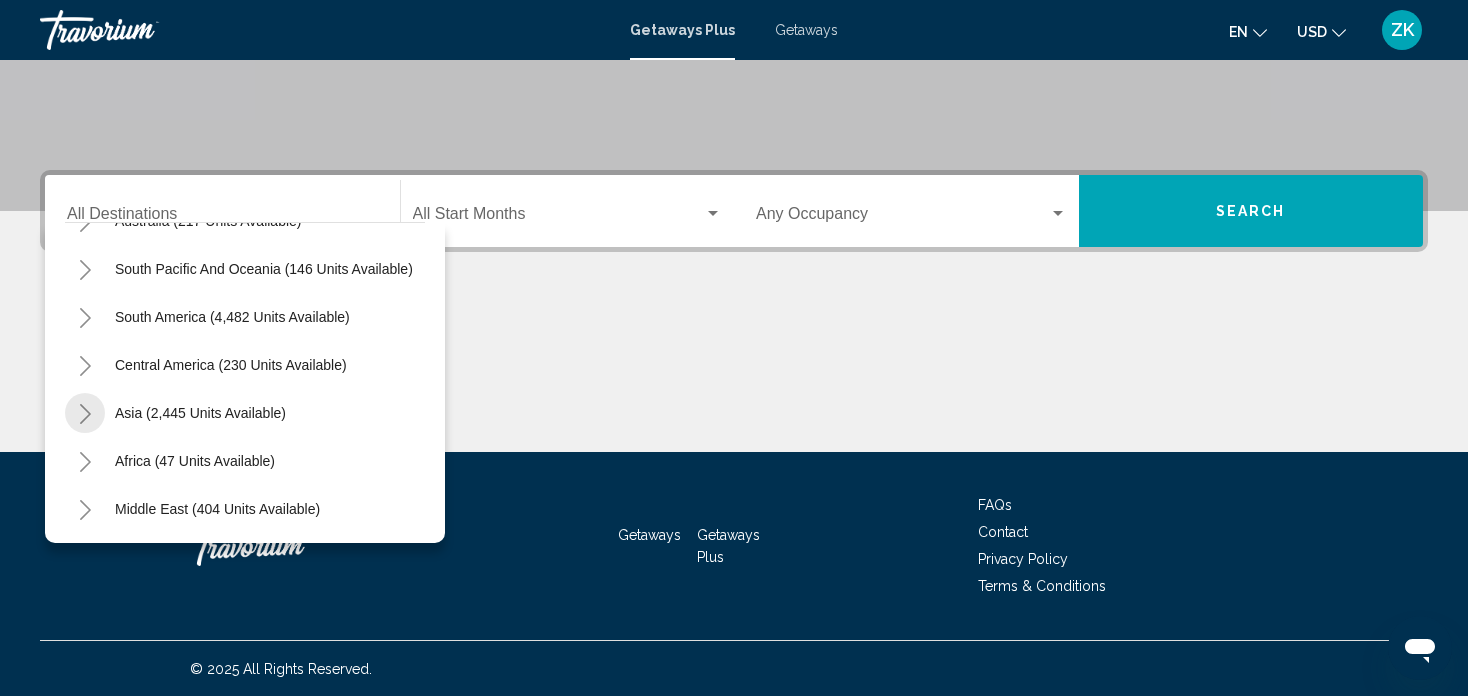 click 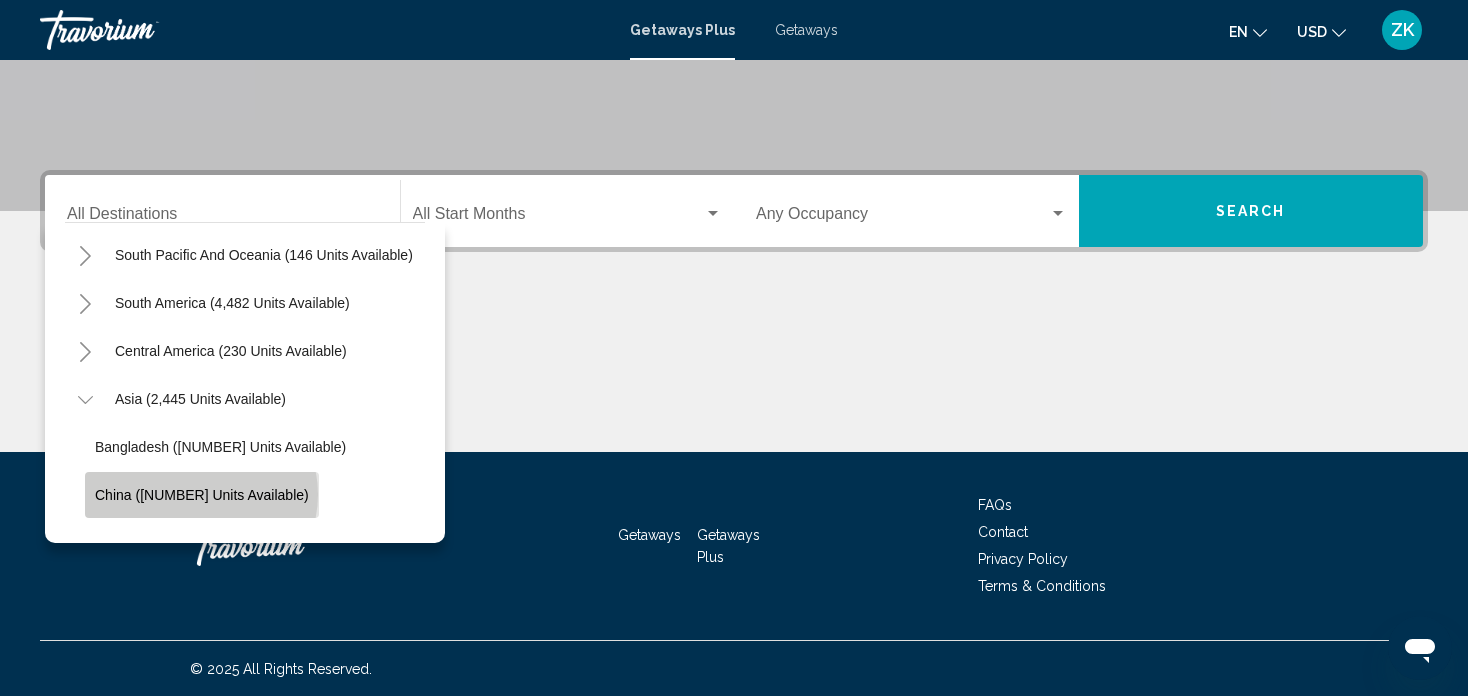 click on "China ([NUMBER] units available)" 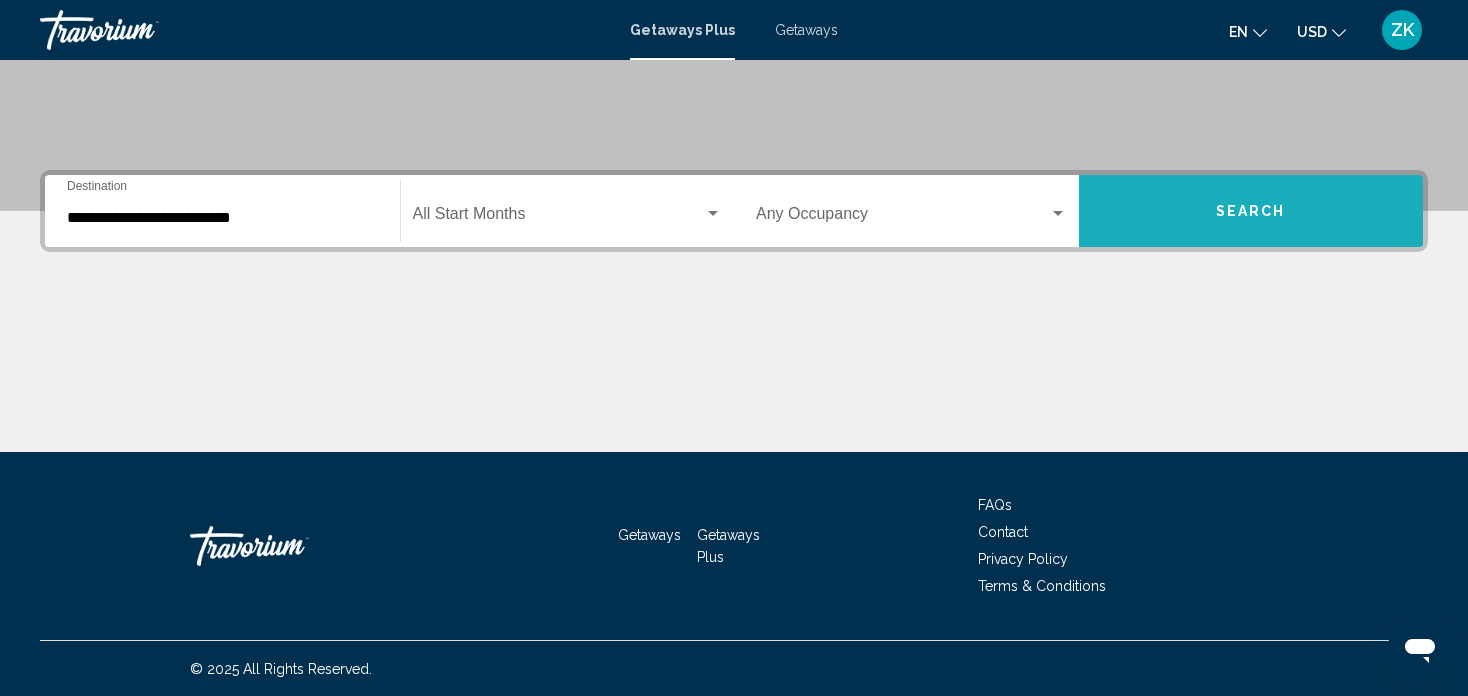 click on "Search" at bounding box center (1251, 212) 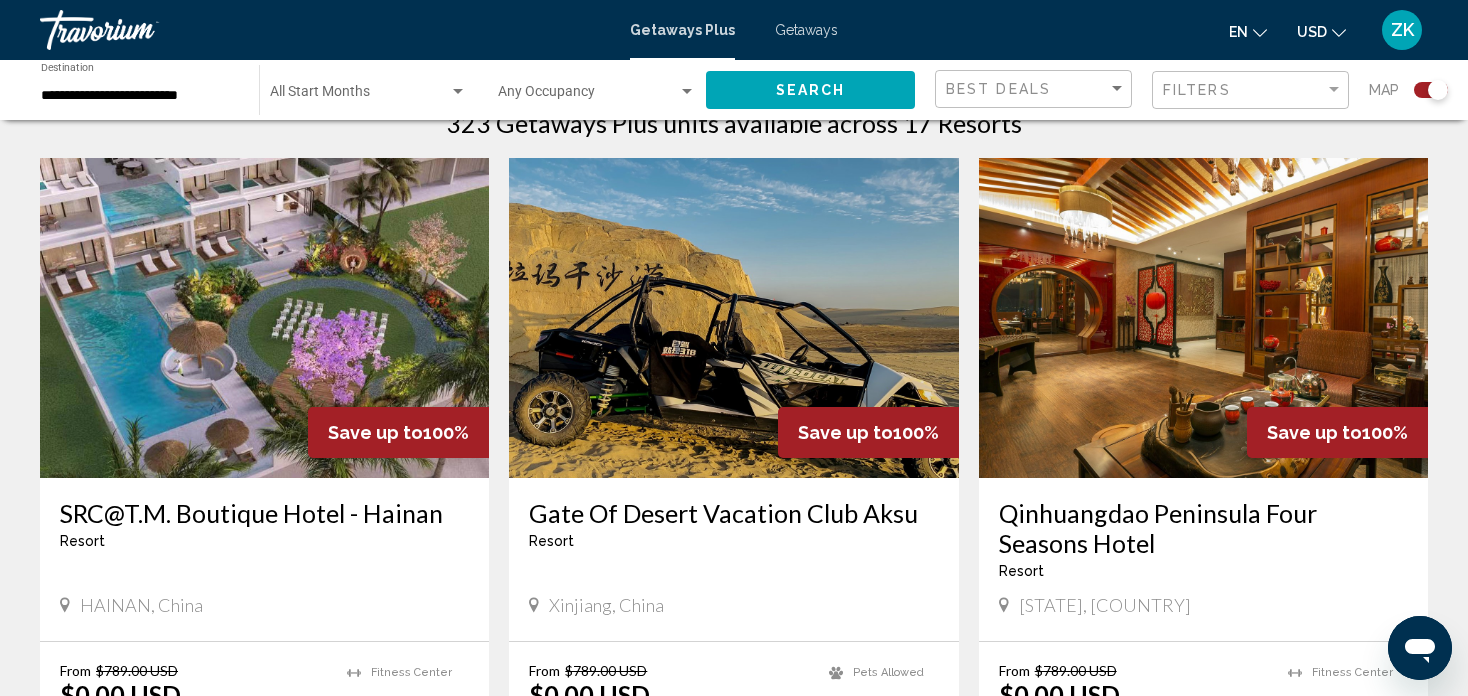 scroll, scrollTop: 760, scrollLeft: 0, axis: vertical 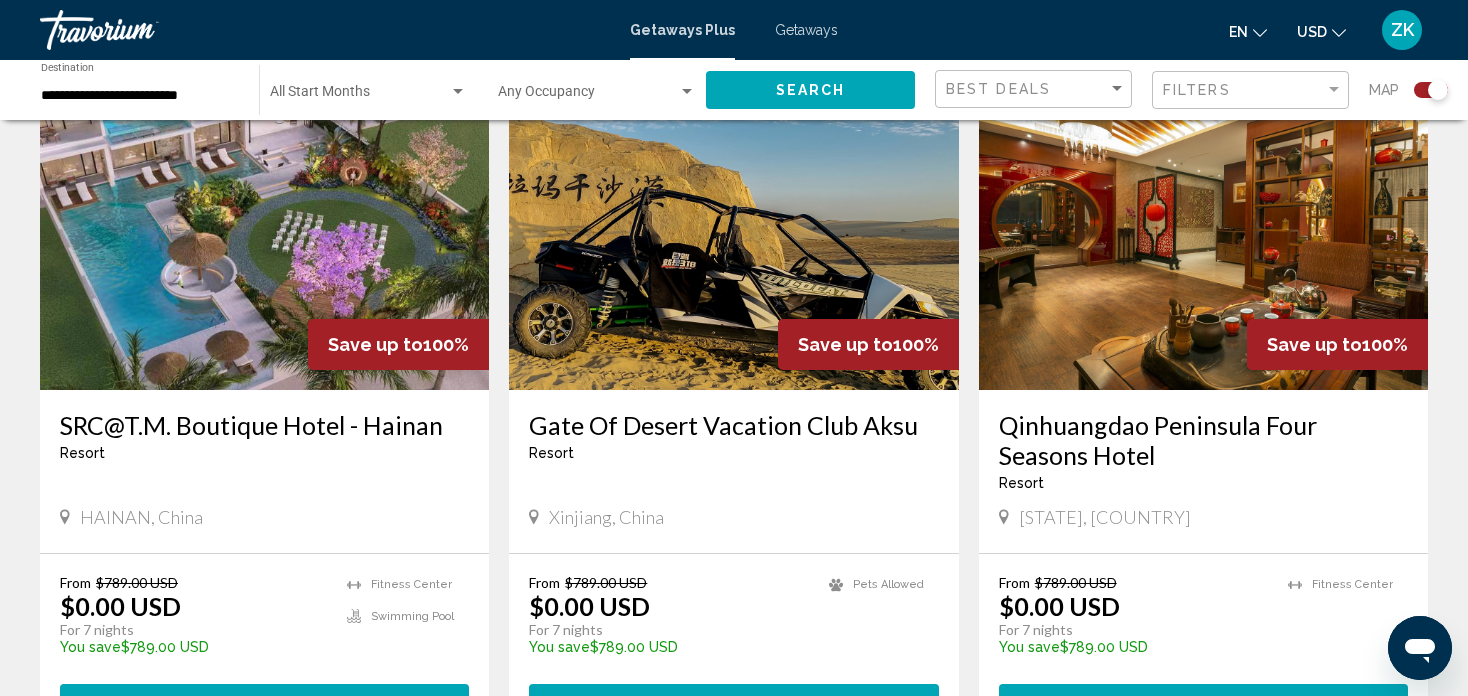 click on "Save up to  100%" at bounding box center [398, 344] 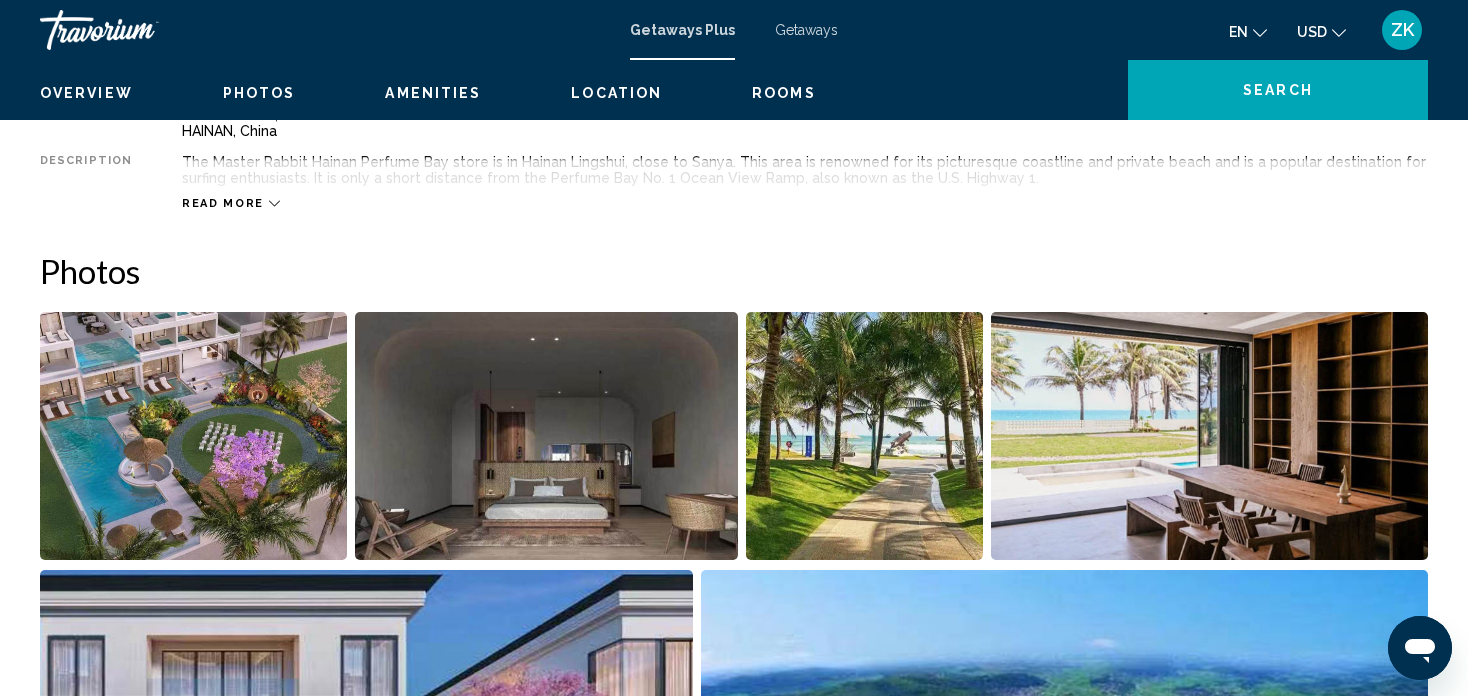 scroll, scrollTop: 12, scrollLeft: 0, axis: vertical 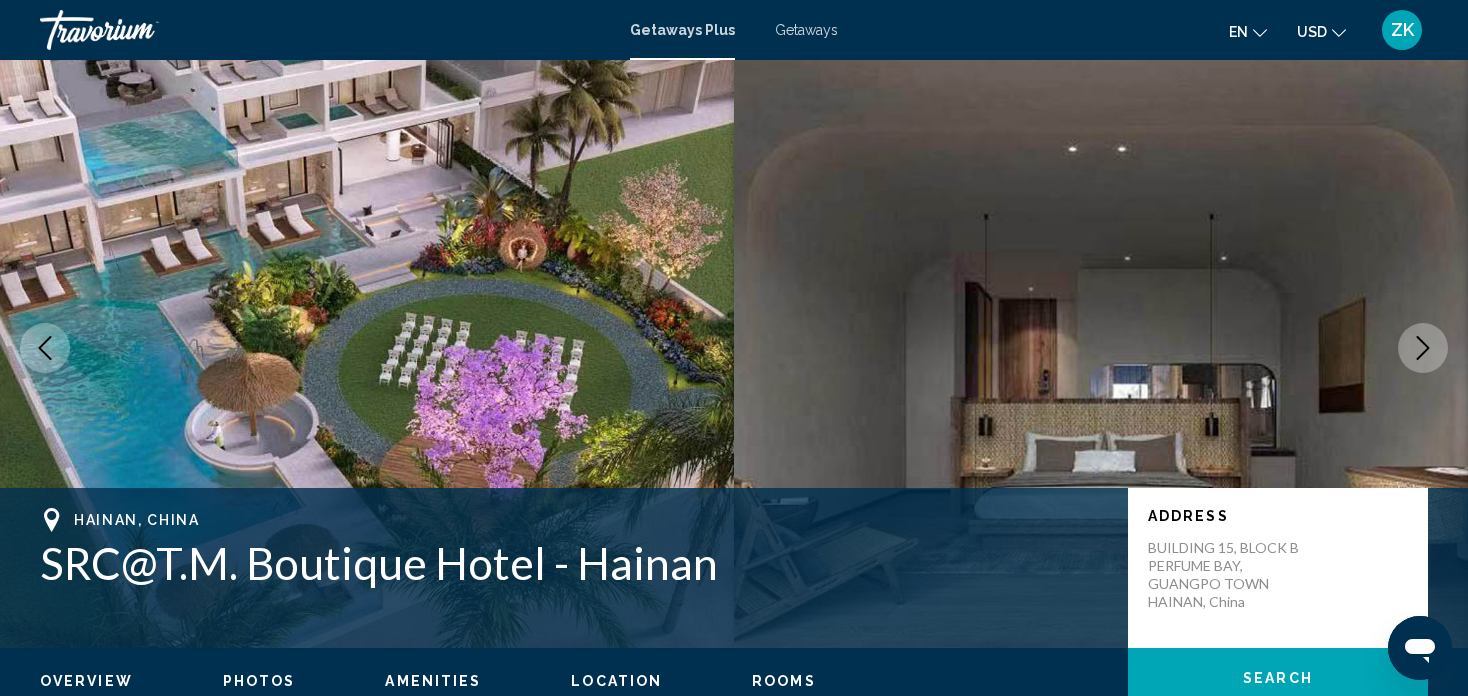 type 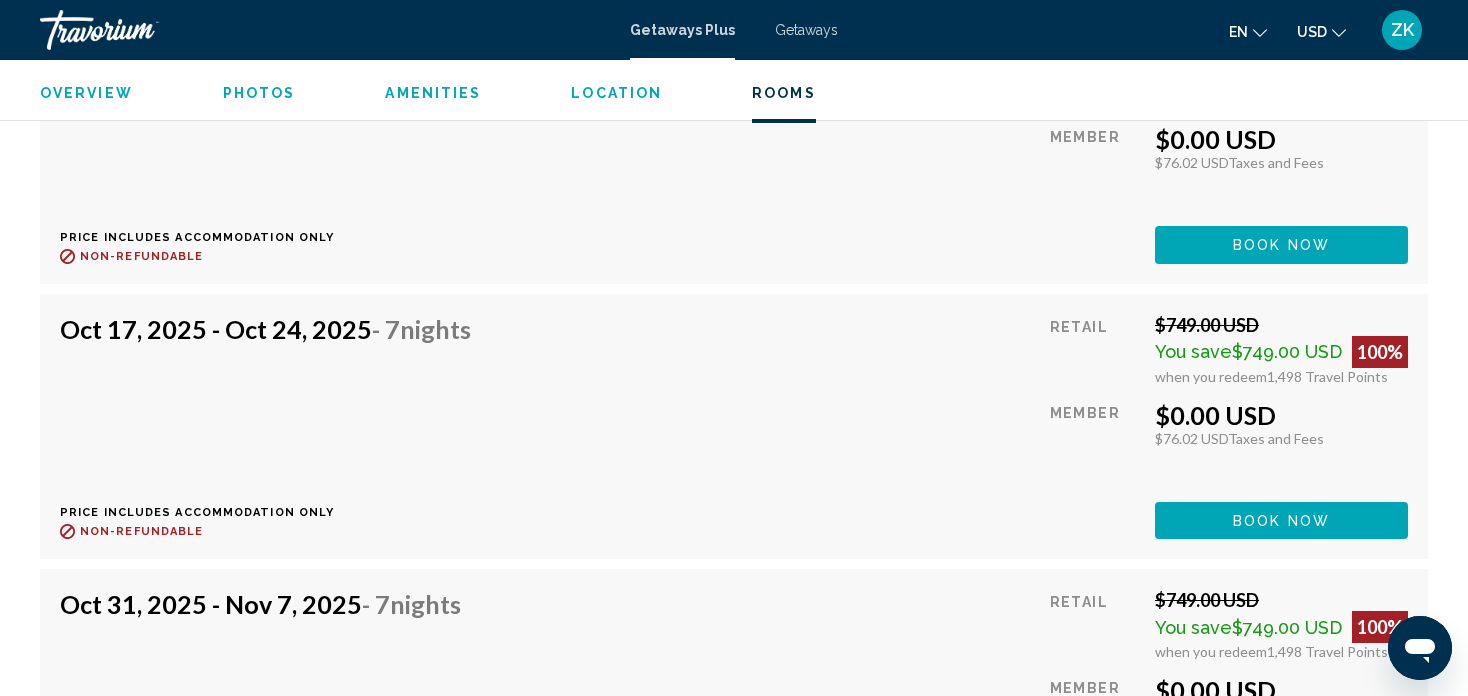 scroll, scrollTop: 4132, scrollLeft: 0, axis: vertical 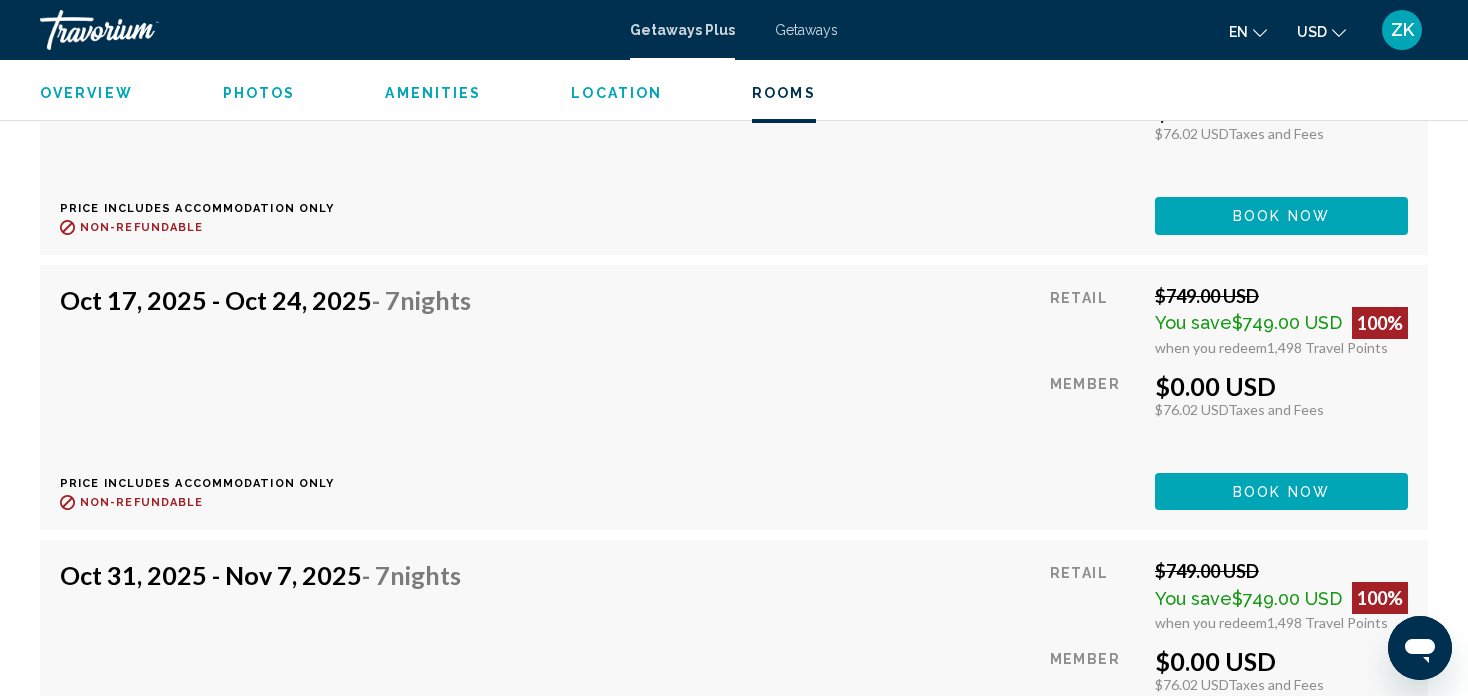 click on "Book now" at bounding box center [1281, -609] 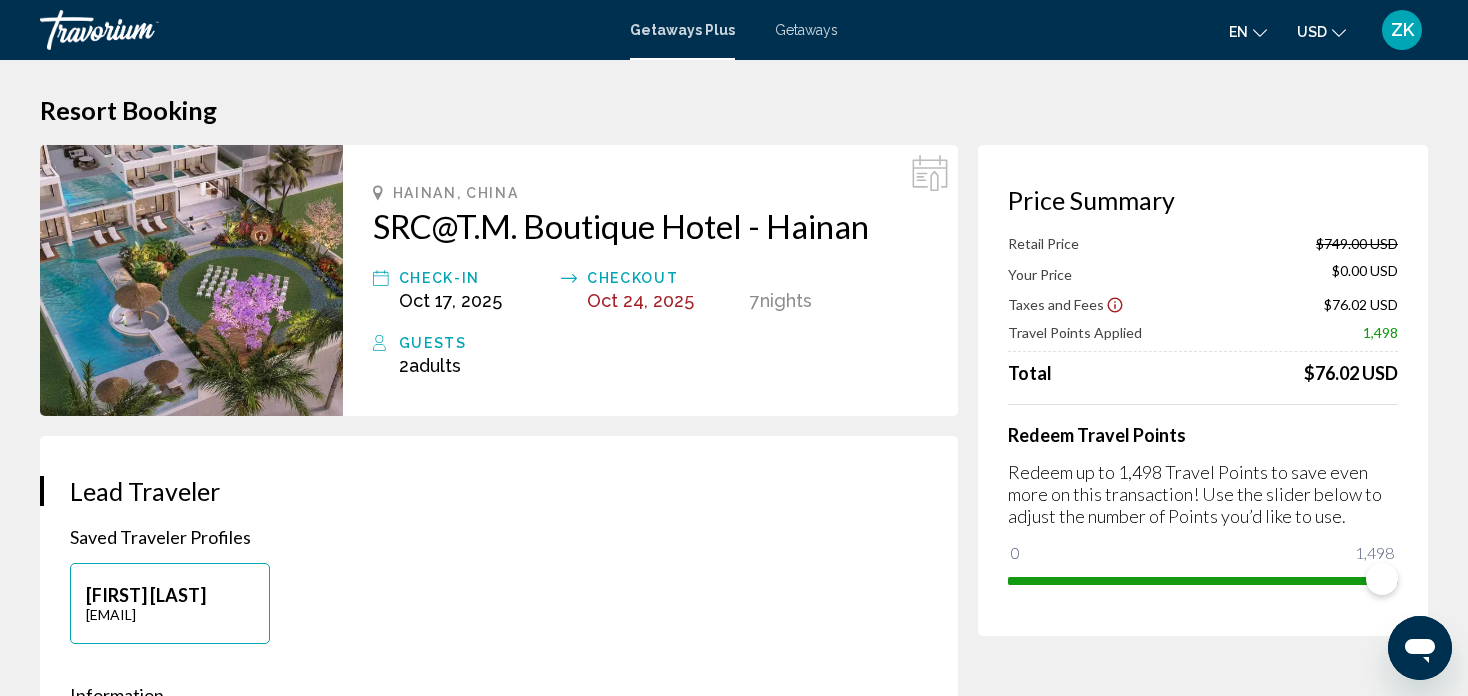 scroll, scrollTop: 0, scrollLeft: 0, axis: both 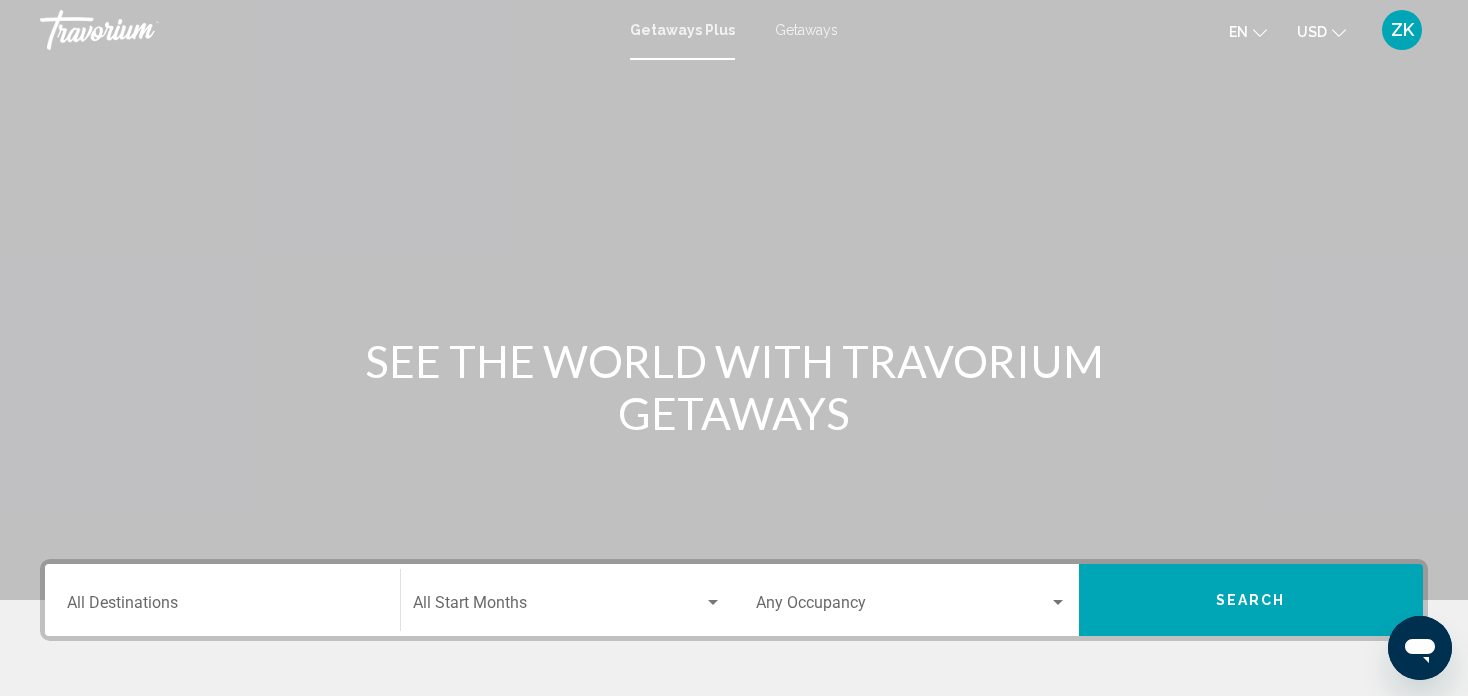 click on "Destination All Destinations" at bounding box center [222, 600] 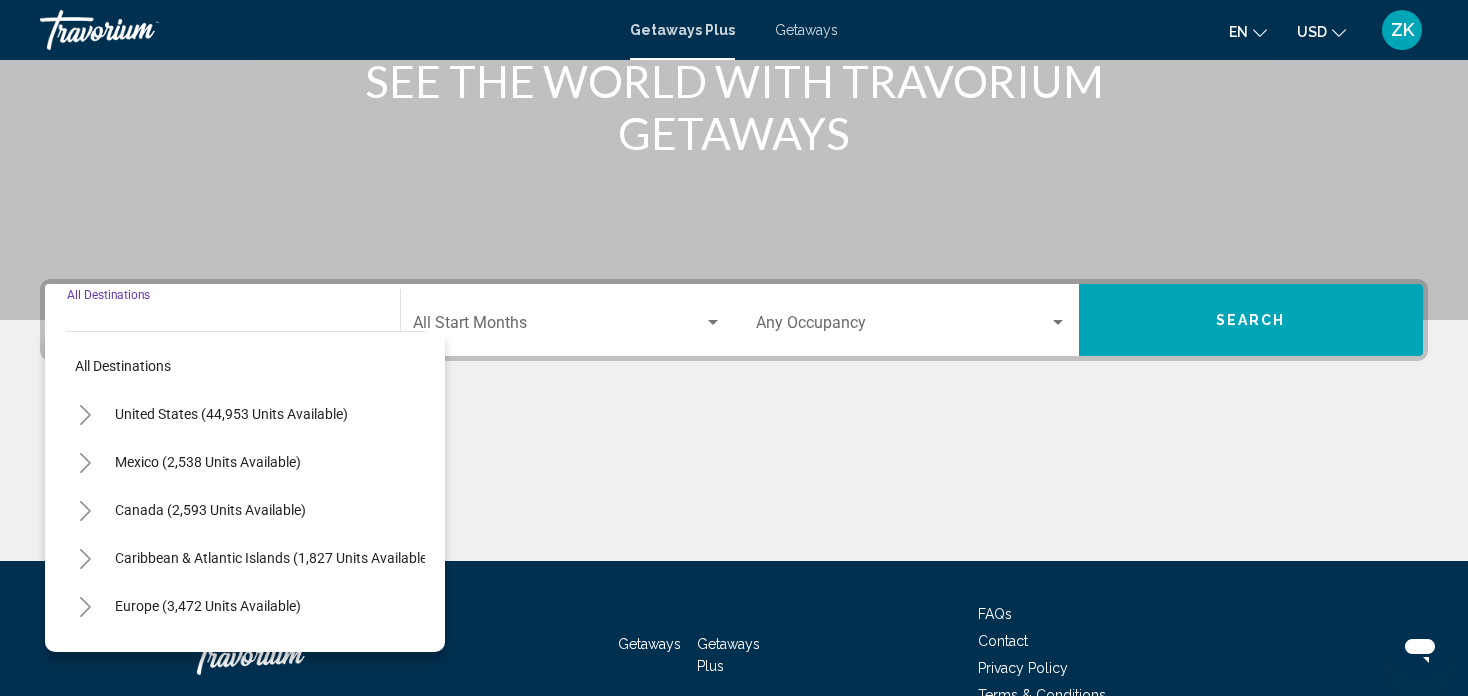 scroll, scrollTop: 389, scrollLeft: 0, axis: vertical 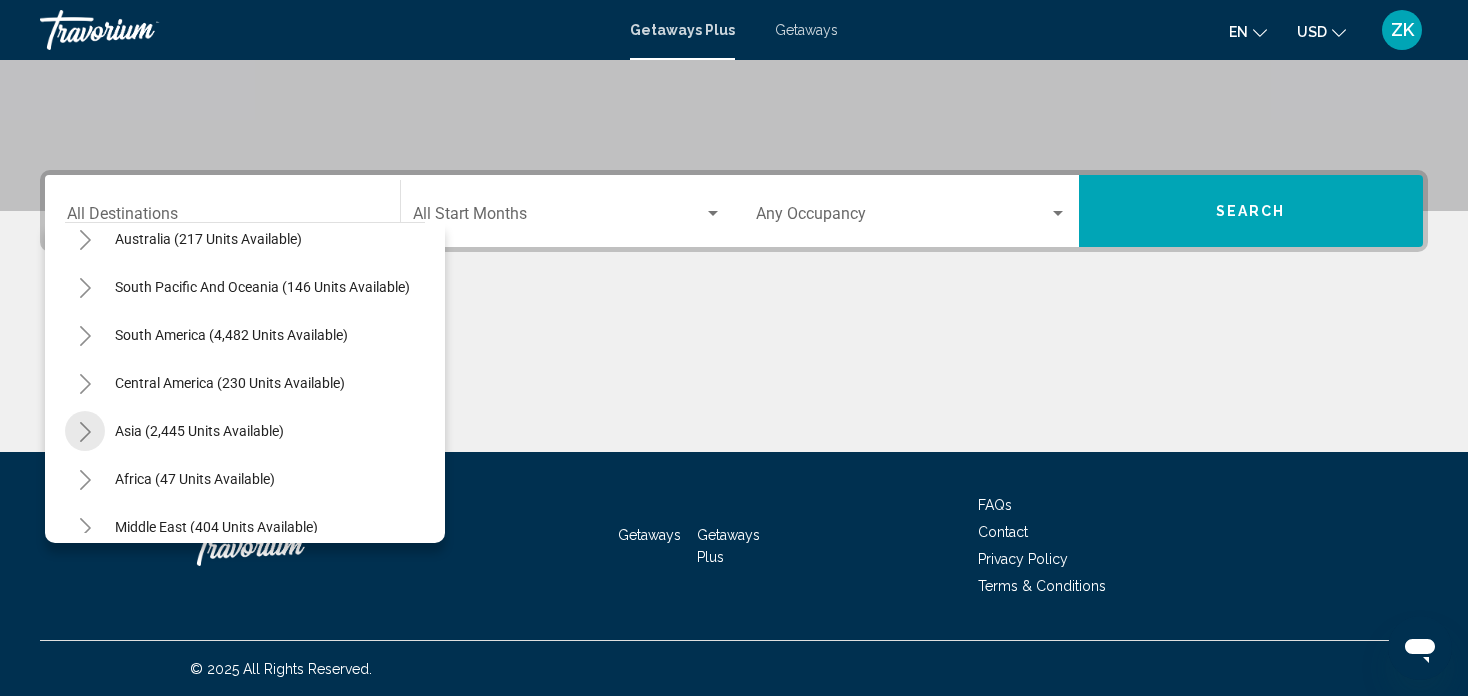 click 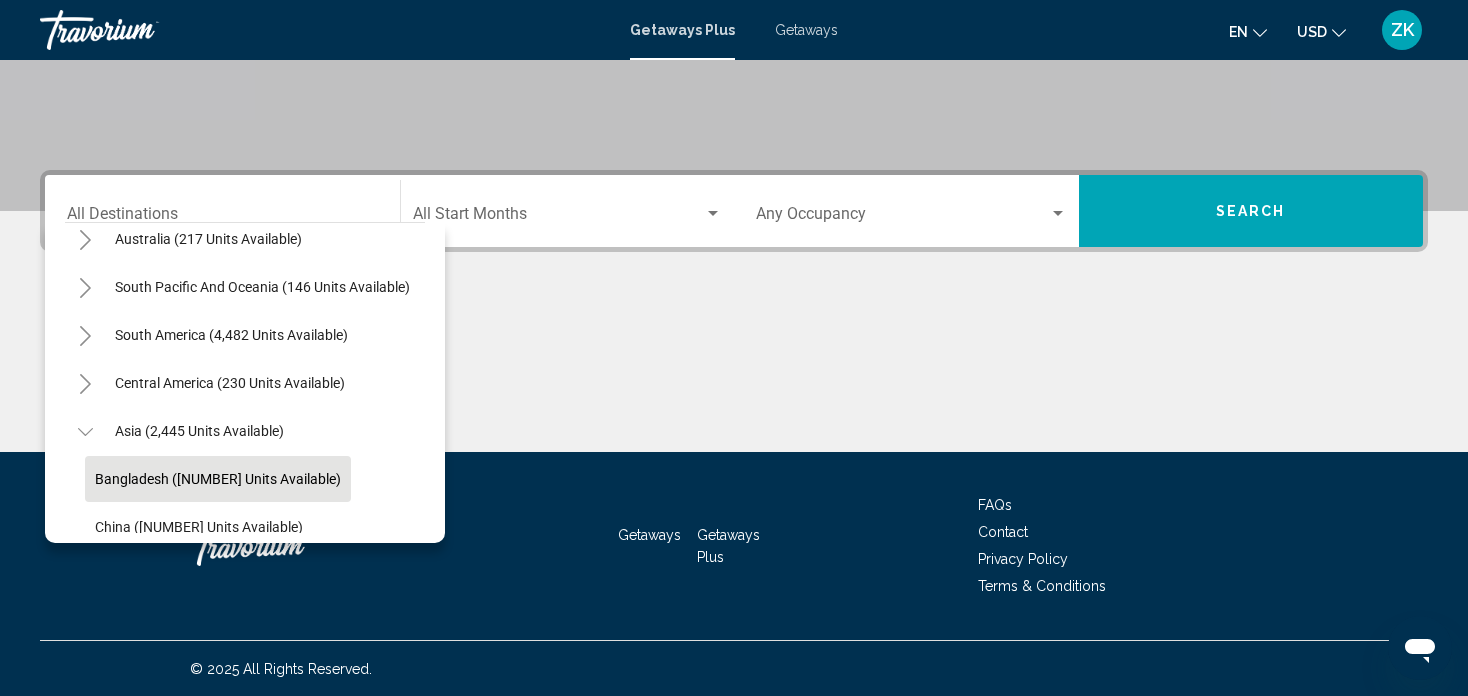 type 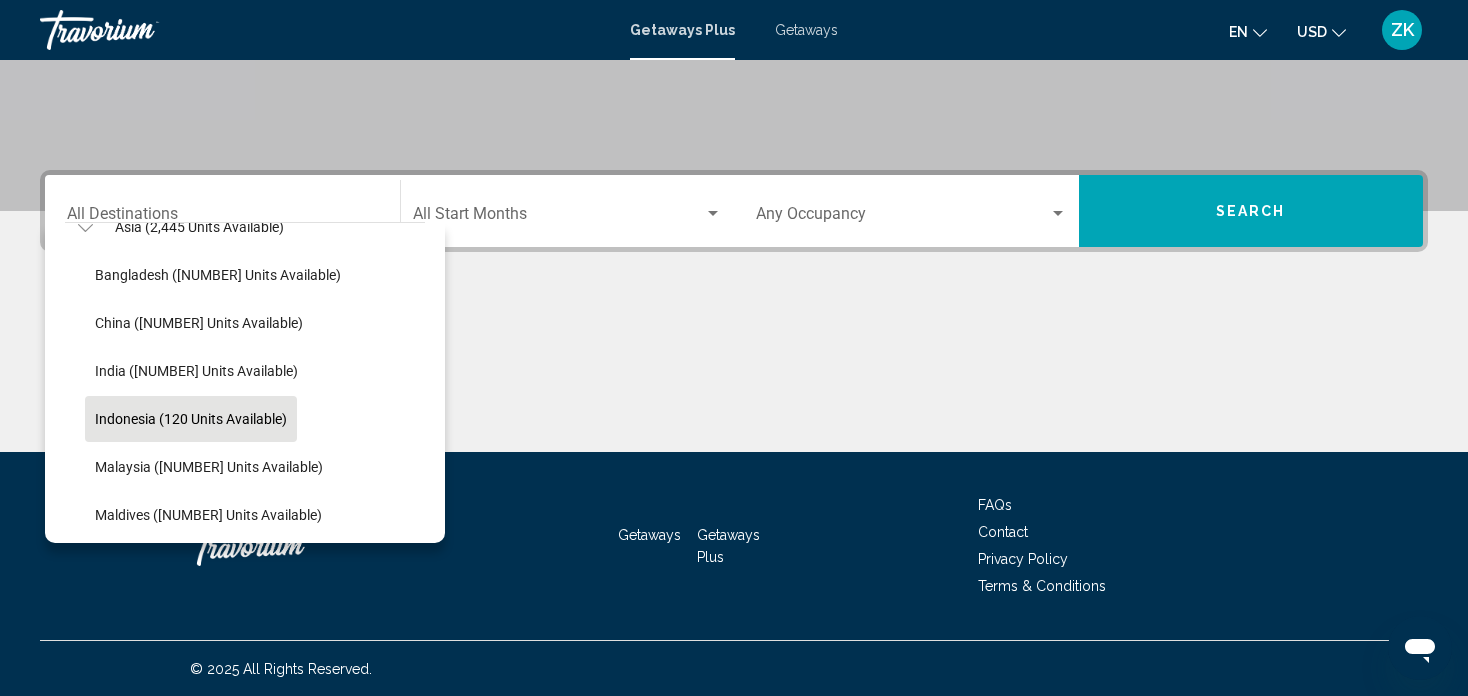 scroll, scrollTop: 506, scrollLeft: 0, axis: vertical 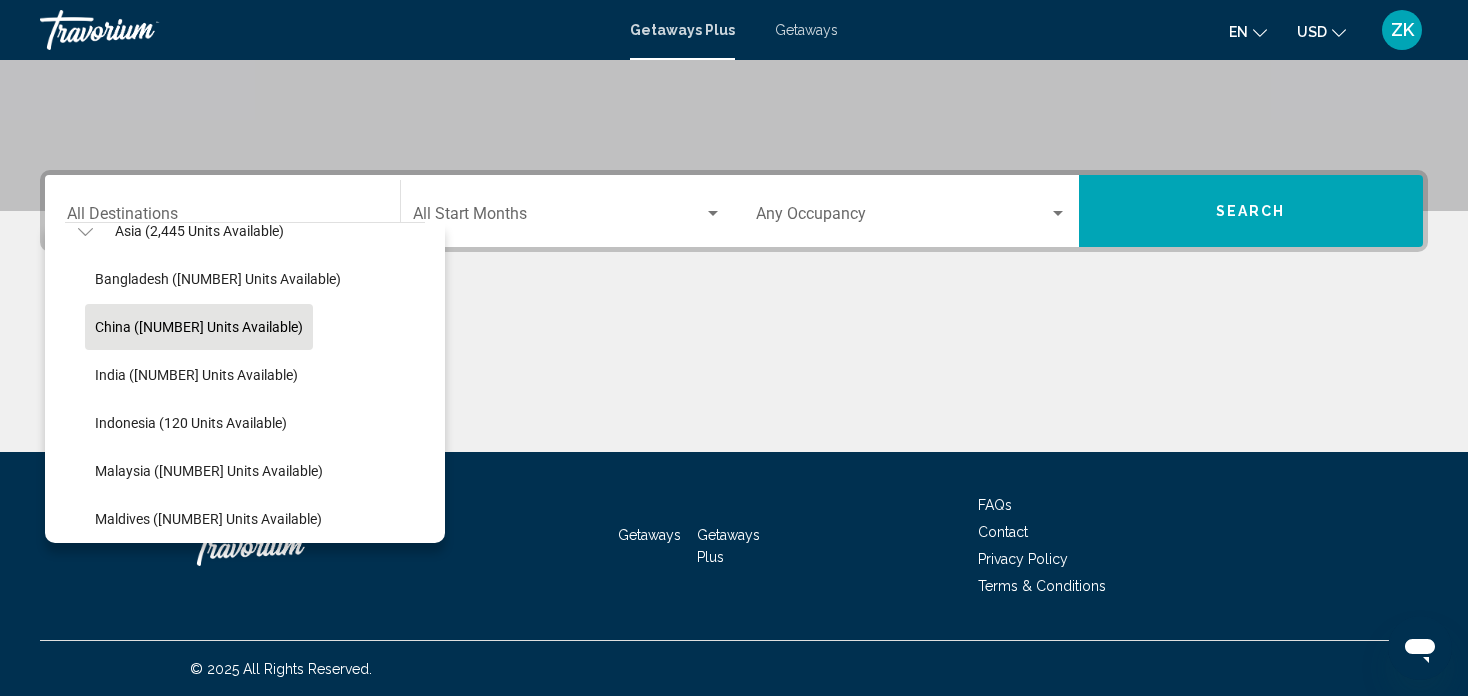 click on "China ([NUMBER] units available)" 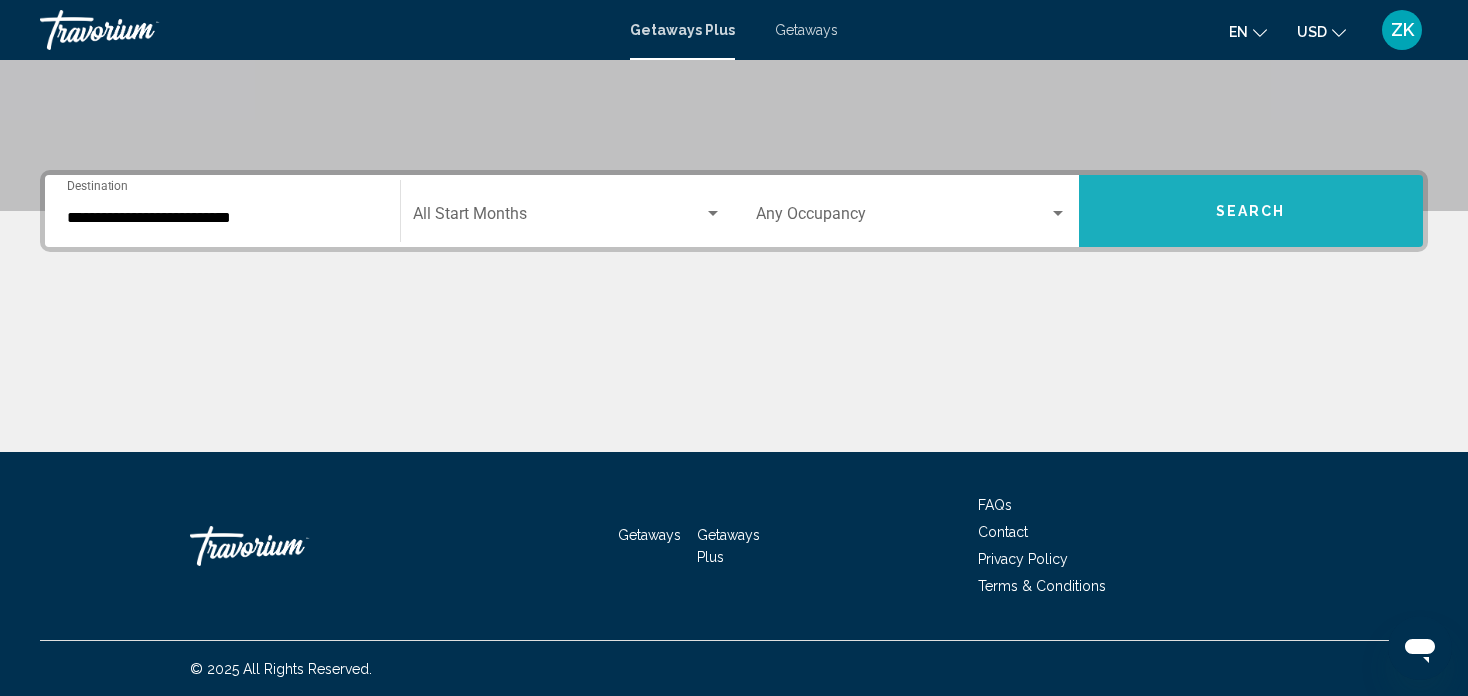 click on "Search" at bounding box center [1251, 211] 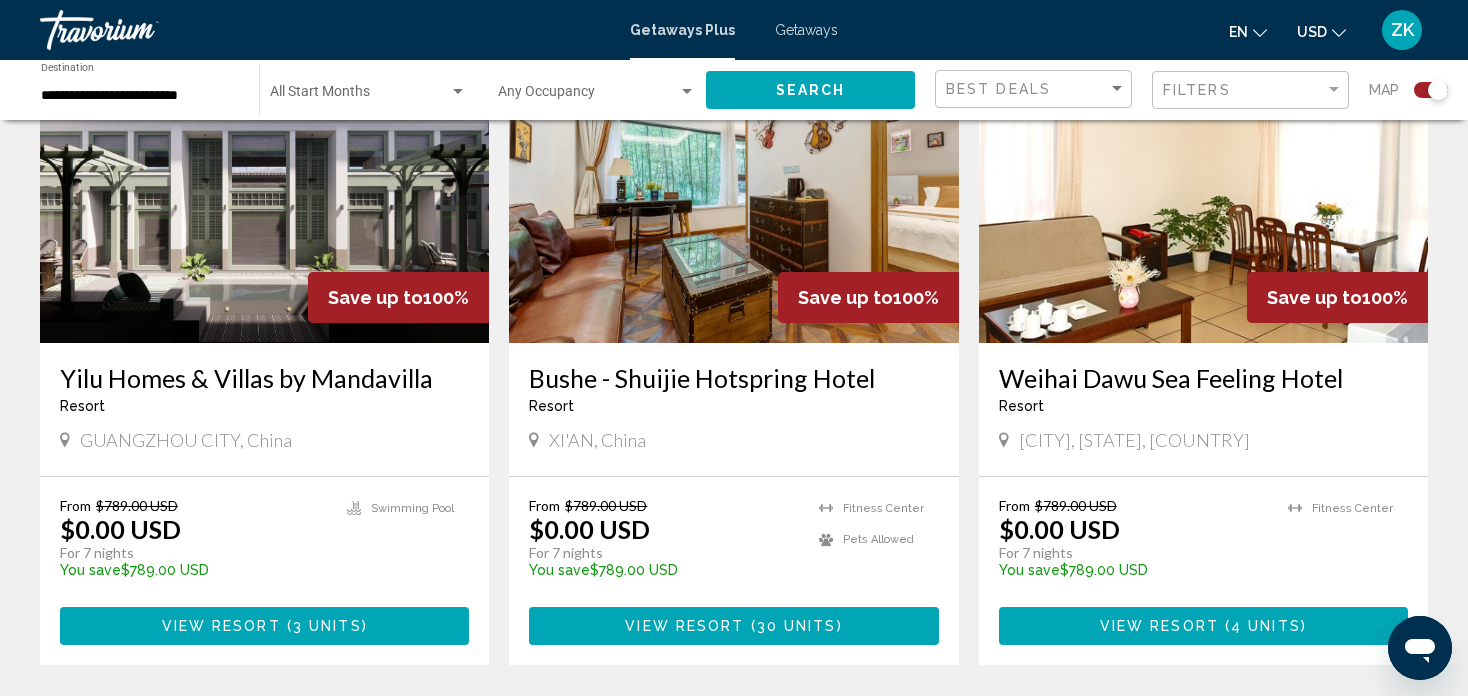 scroll, scrollTop: 1520, scrollLeft: 0, axis: vertical 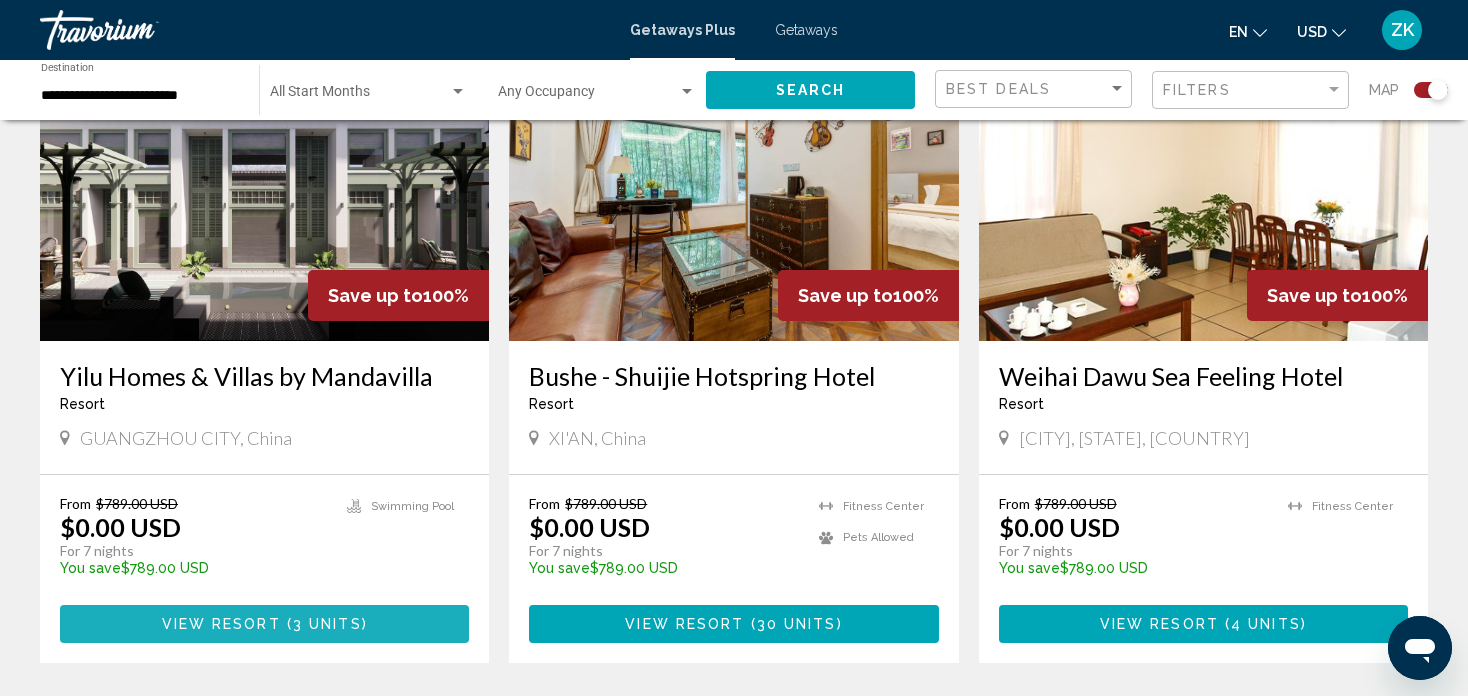 click on "3 units" at bounding box center [327, 625] 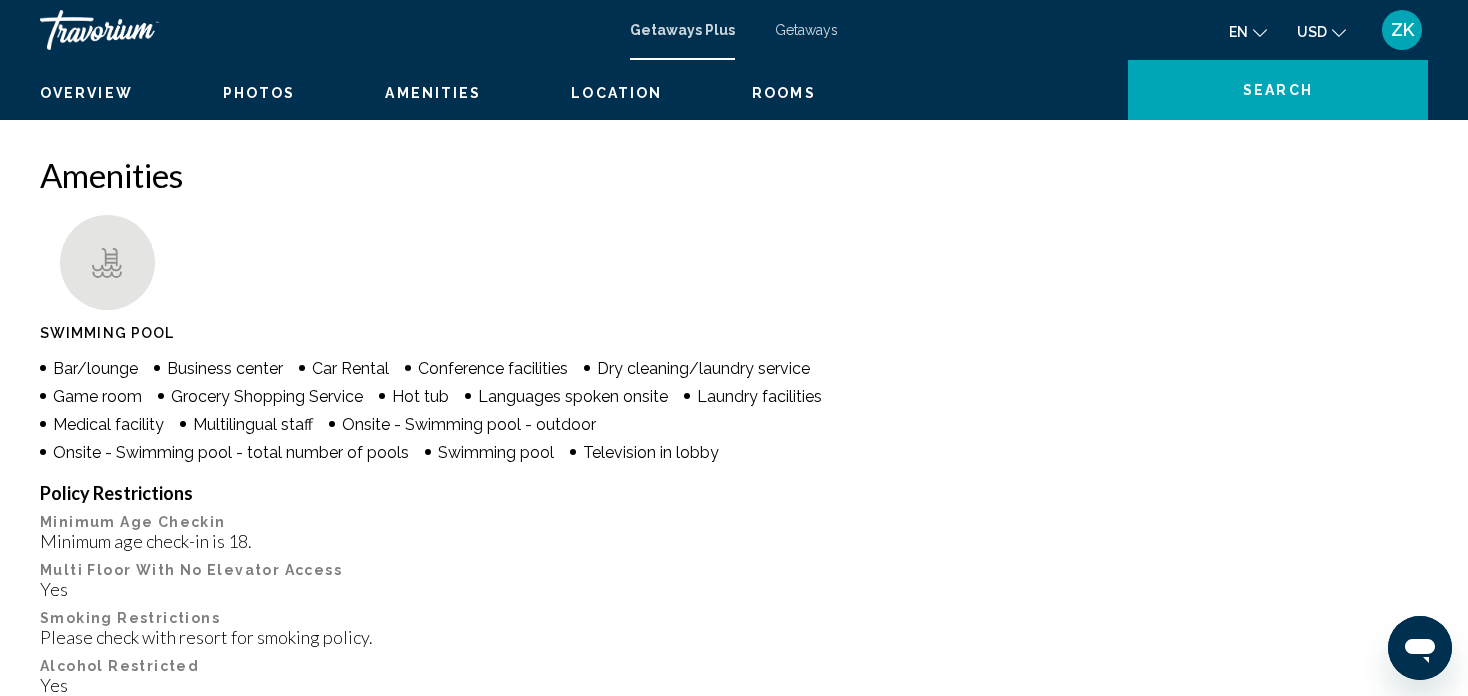 scroll, scrollTop: 12, scrollLeft: 0, axis: vertical 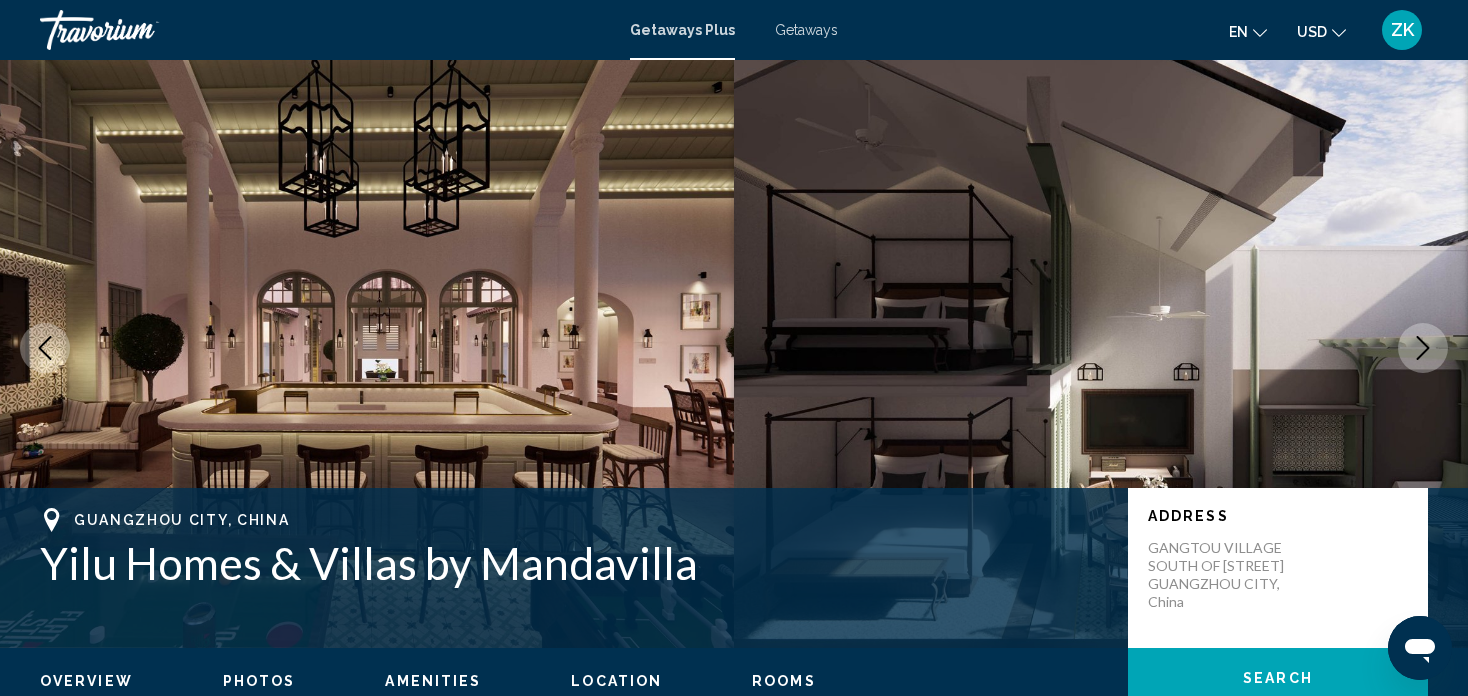 type 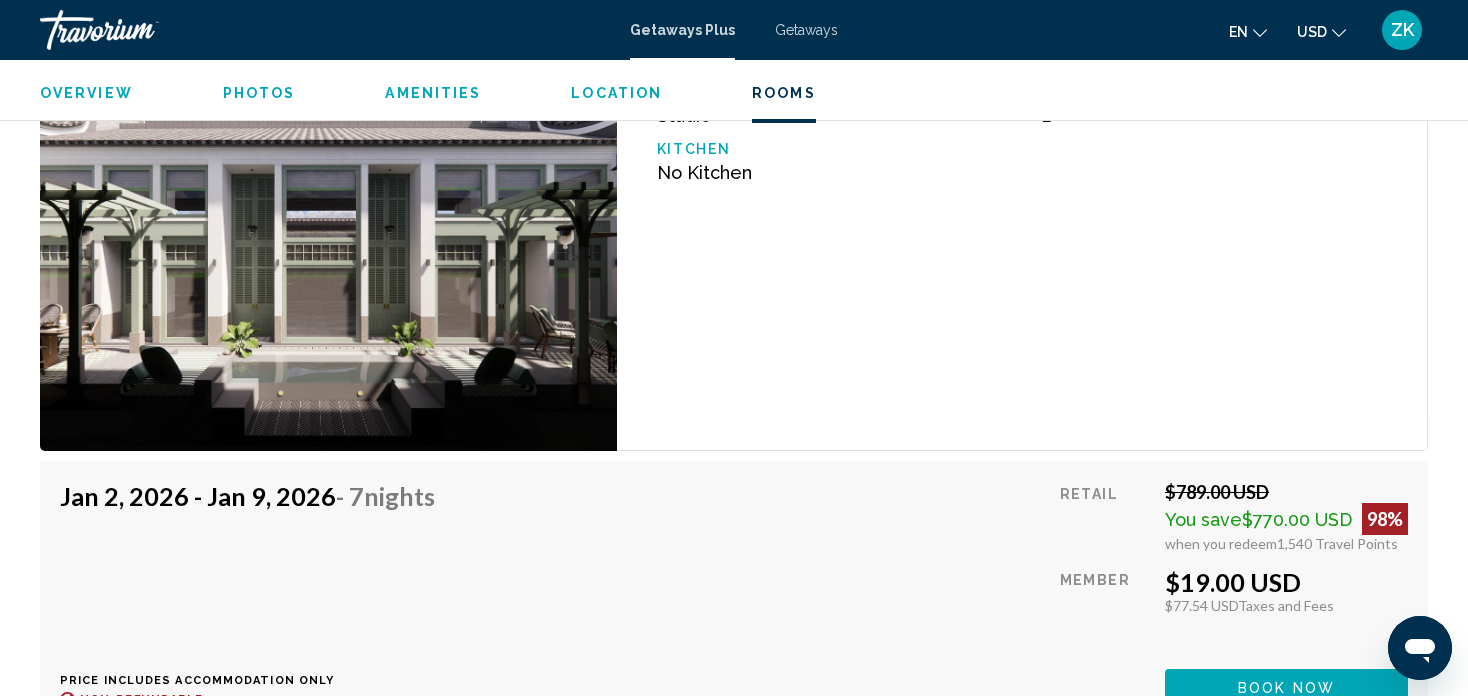 scroll, scrollTop: 3292, scrollLeft: 0, axis: vertical 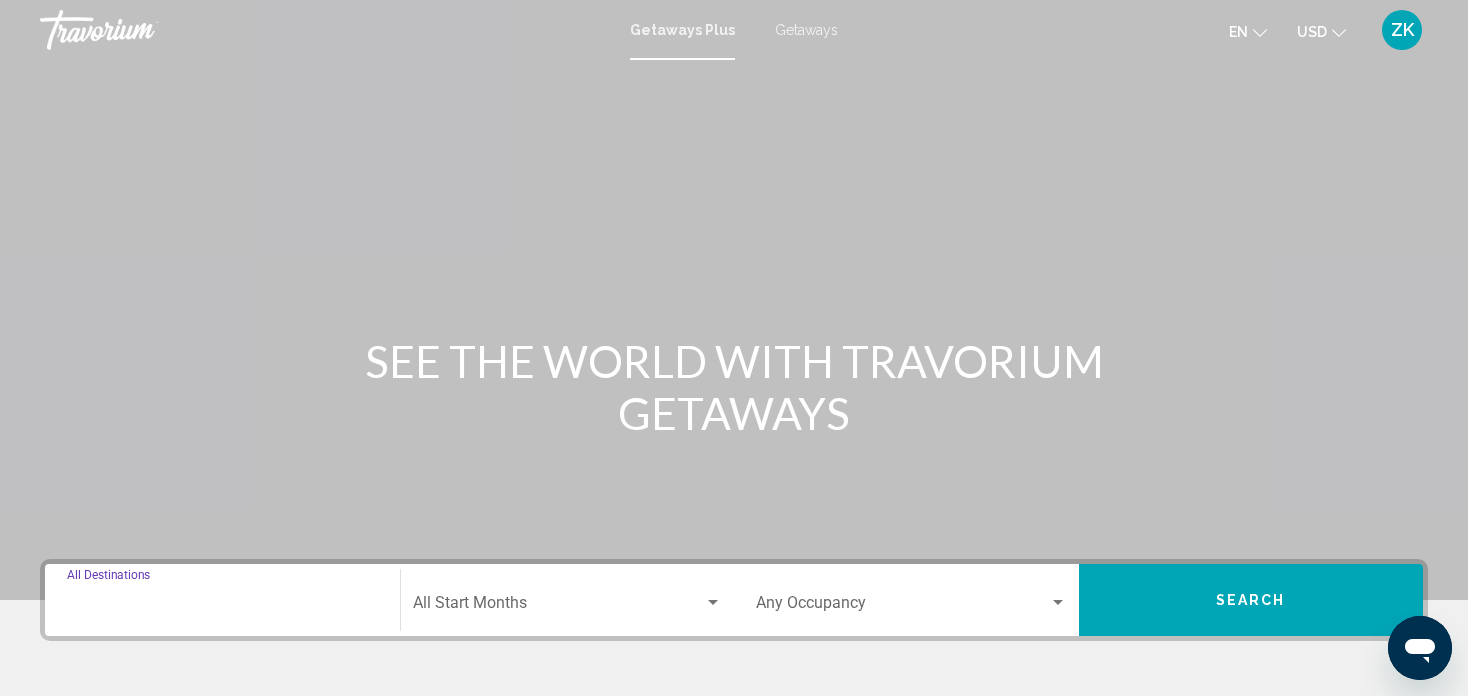 click on "Destination All Destinations" at bounding box center [222, 607] 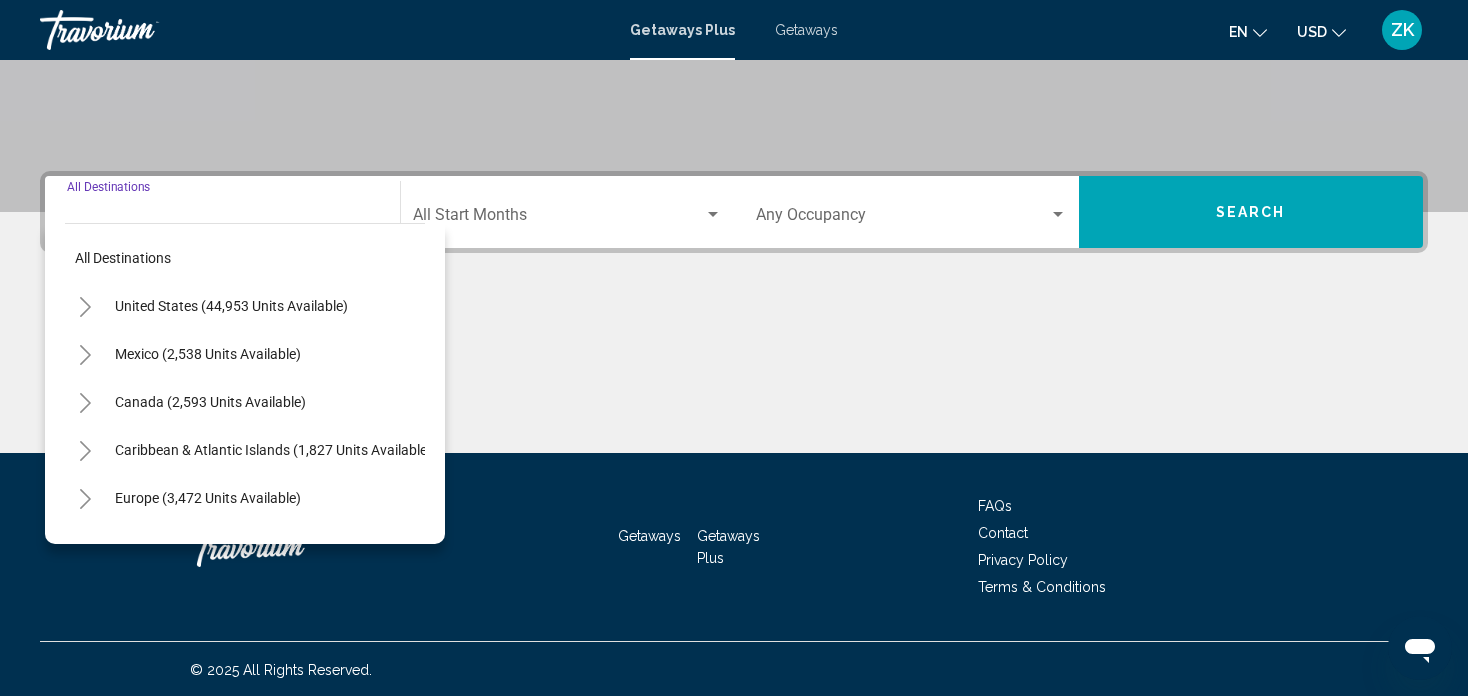 scroll, scrollTop: 389, scrollLeft: 0, axis: vertical 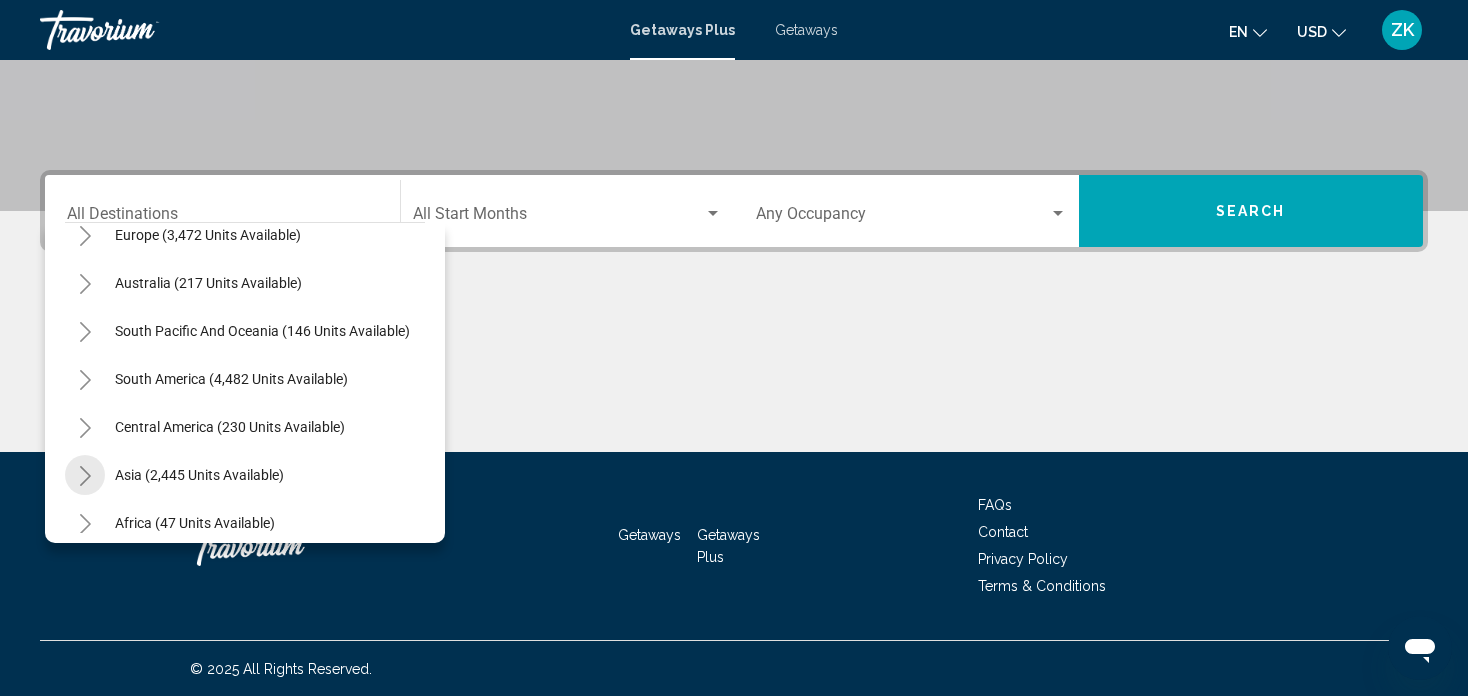click 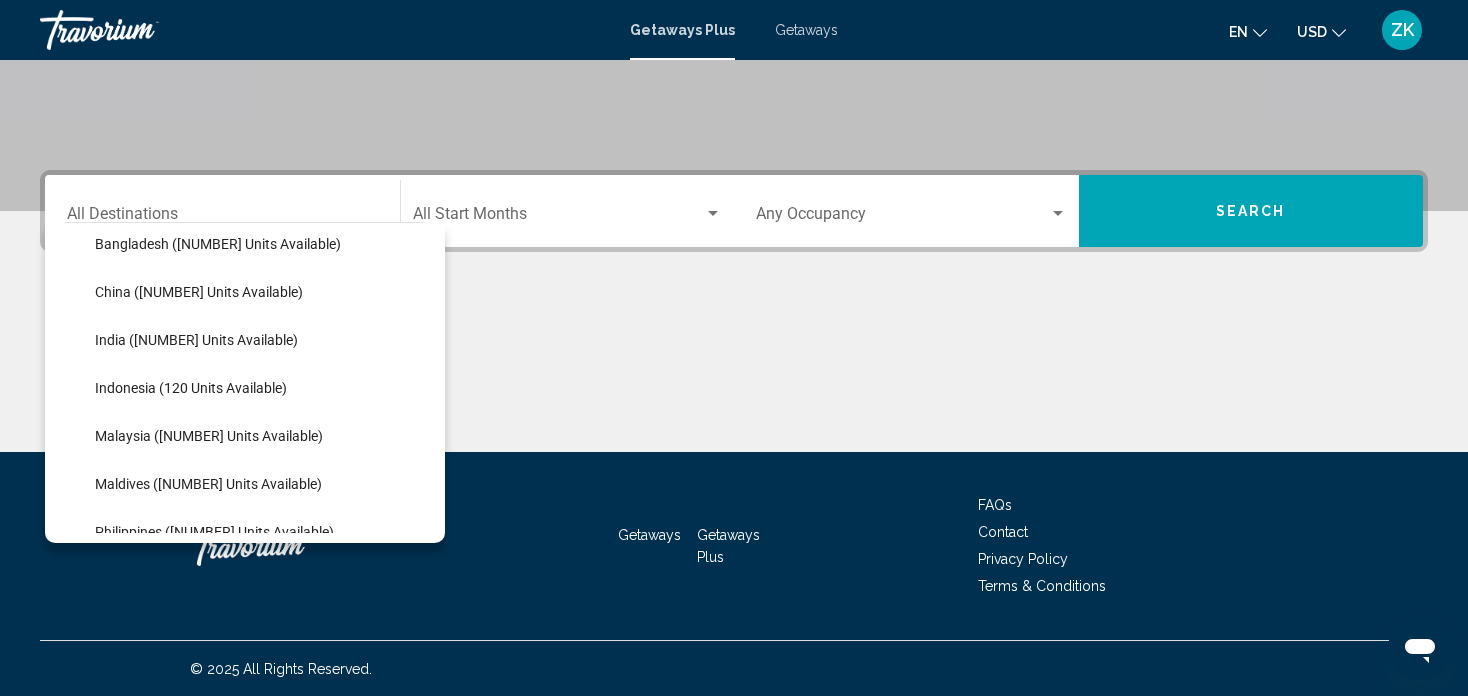 scroll, scrollTop: 537, scrollLeft: 0, axis: vertical 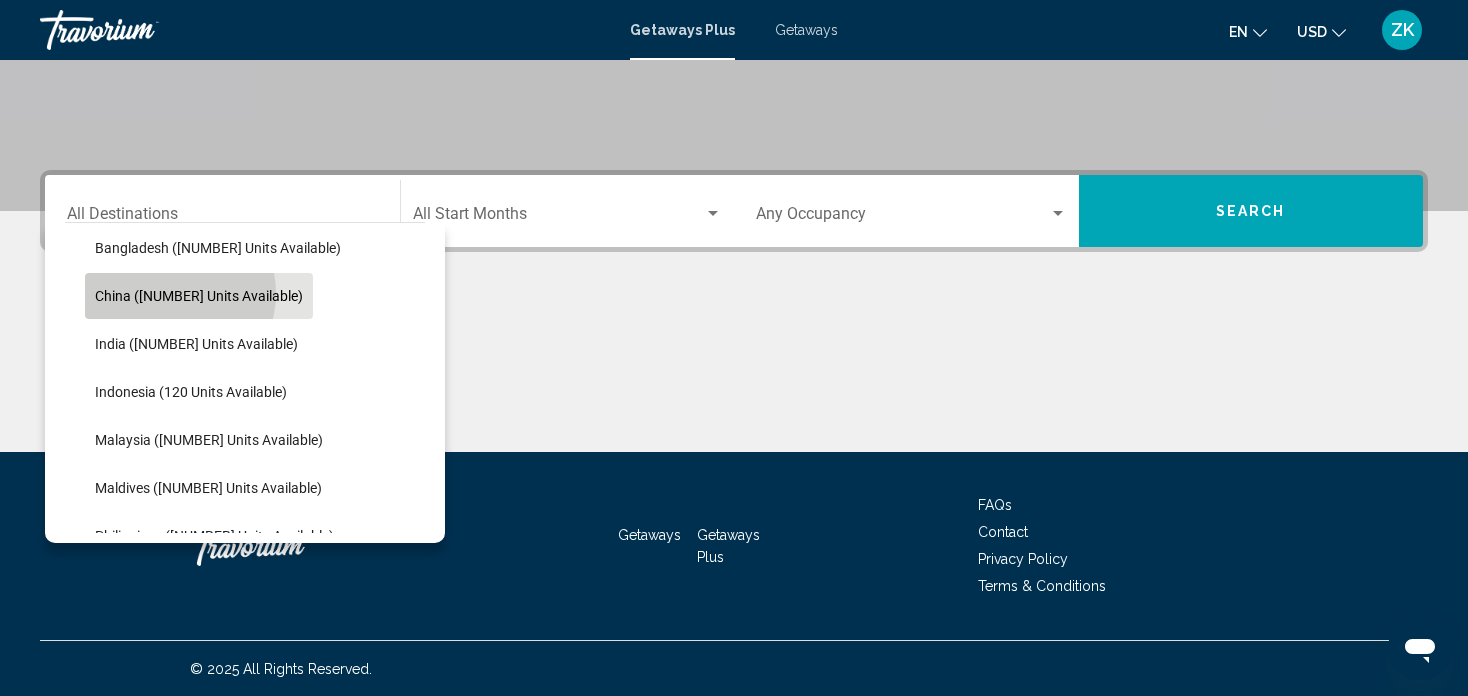 click on "China ([NUMBER] units available)" 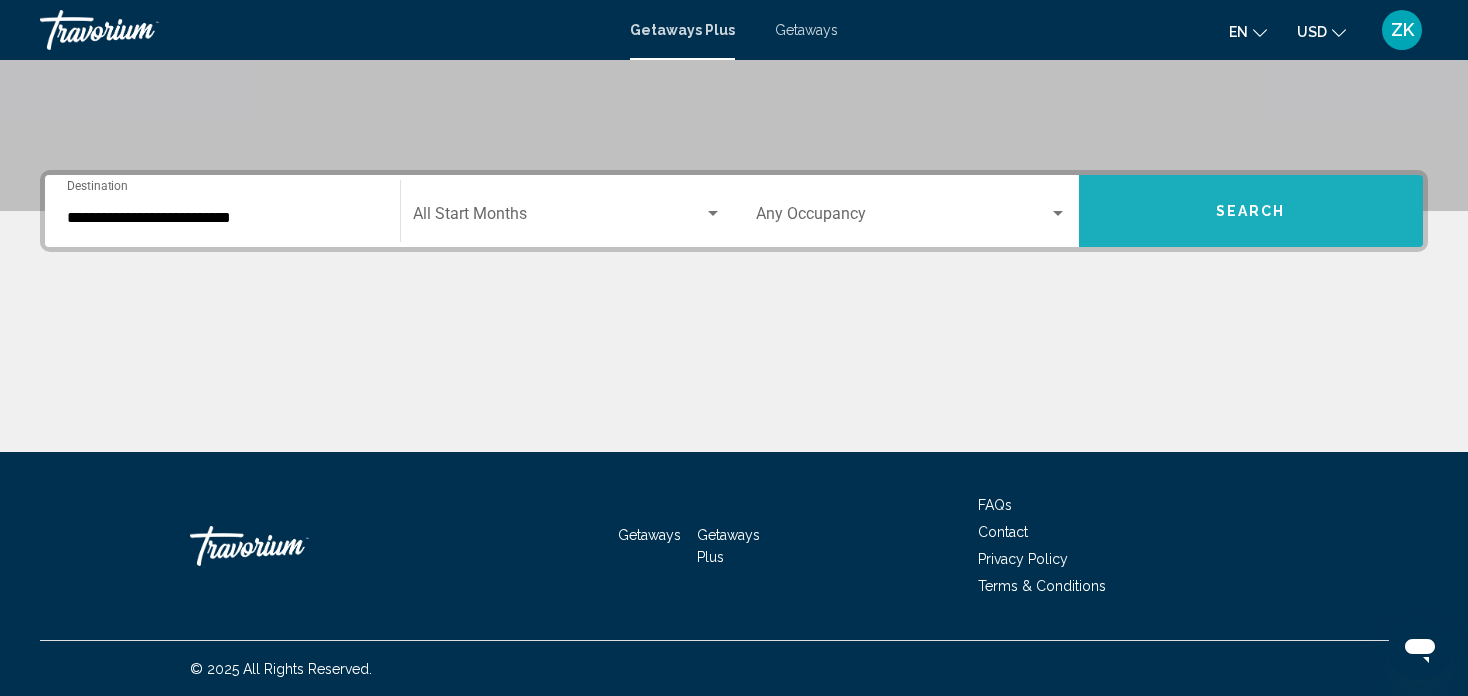click on "Search" at bounding box center [1251, 211] 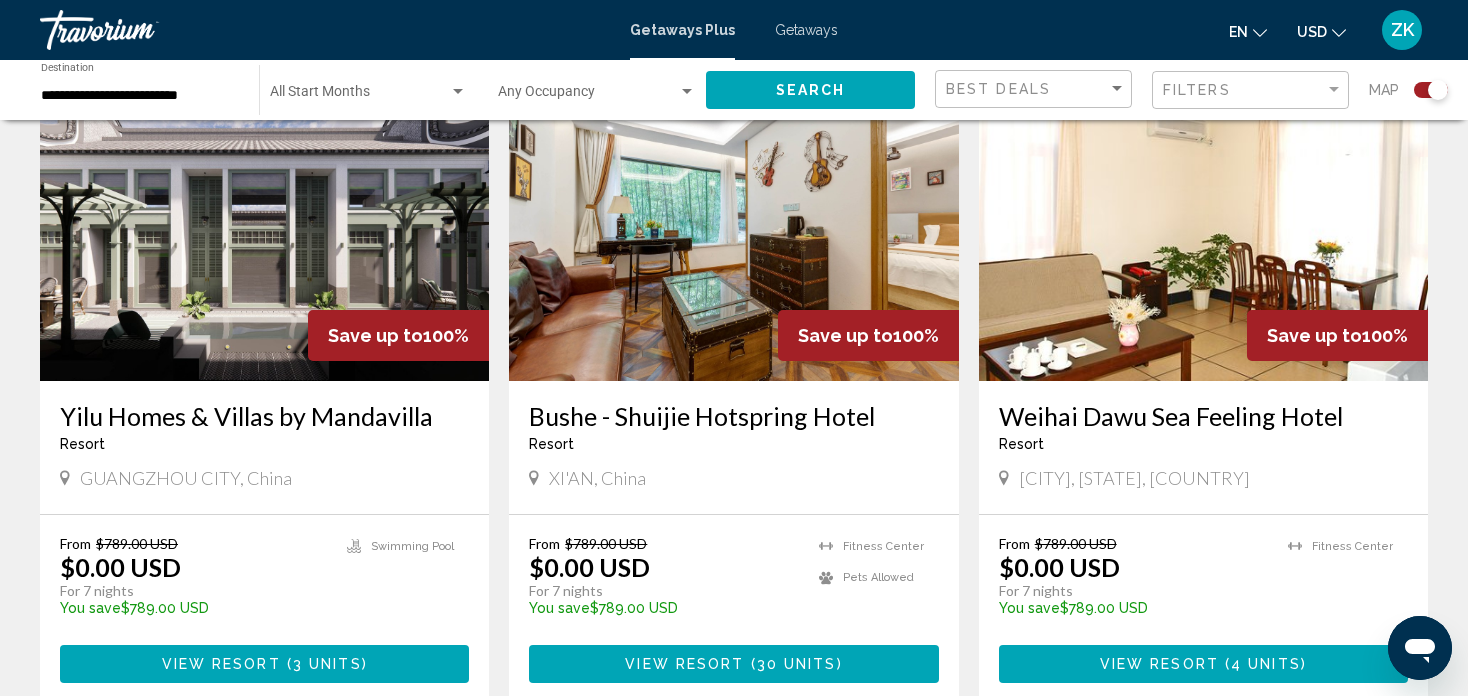 scroll, scrollTop: 1440, scrollLeft: 0, axis: vertical 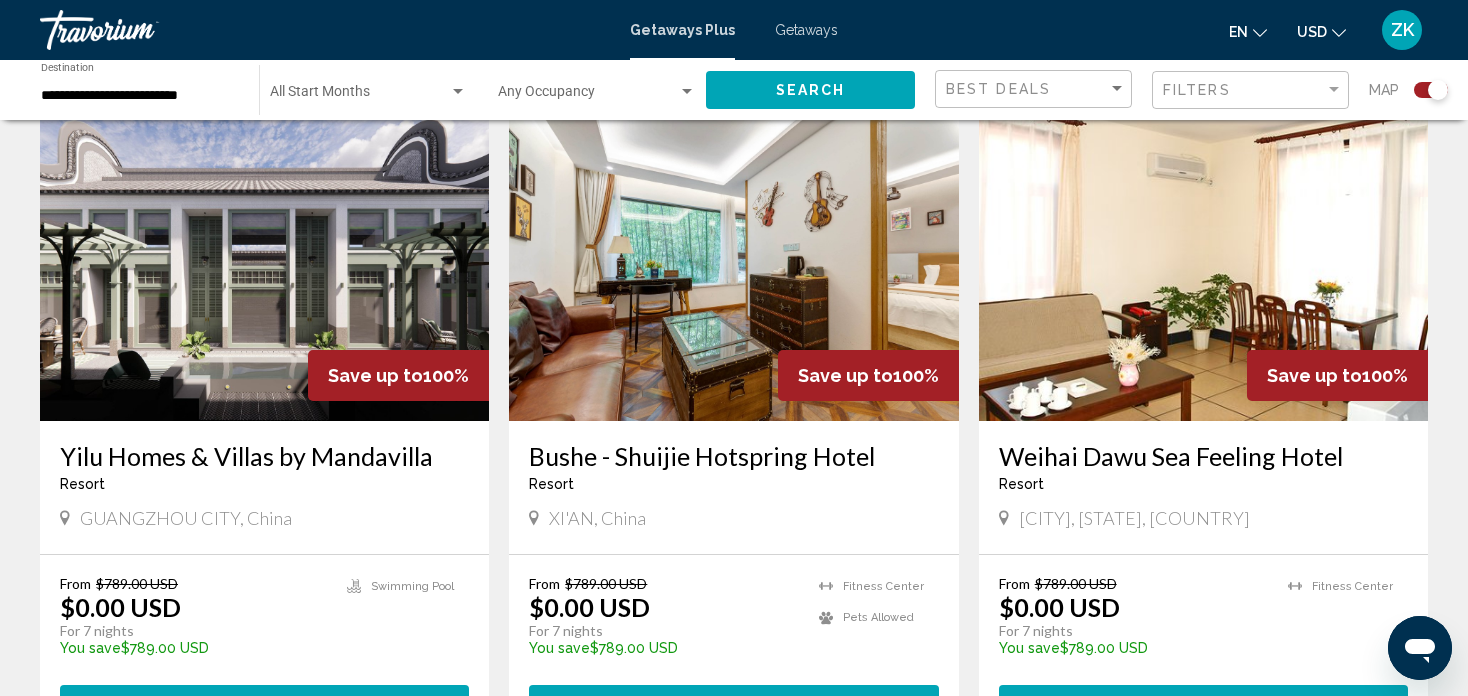 click at bounding box center [733, 261] 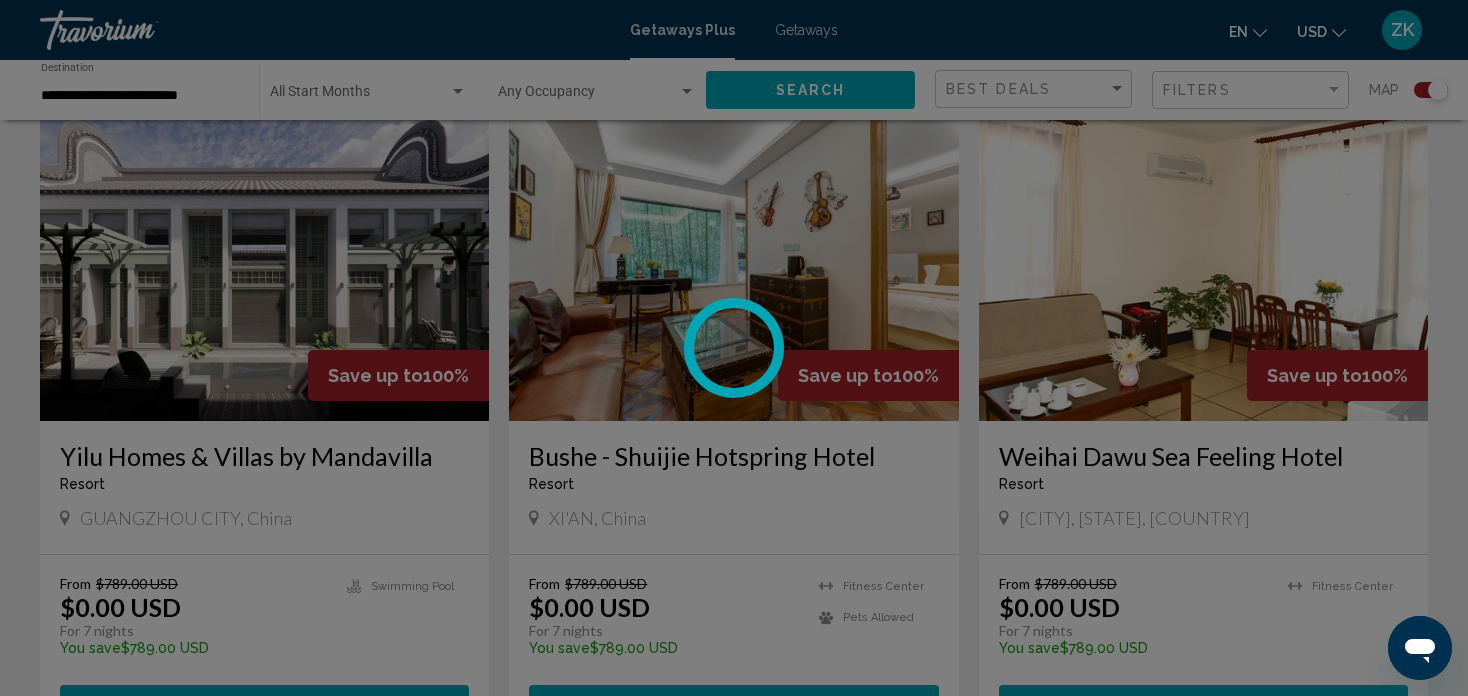 scroll, scrollTop: 12, scrollLeft: 0, axis: vertical 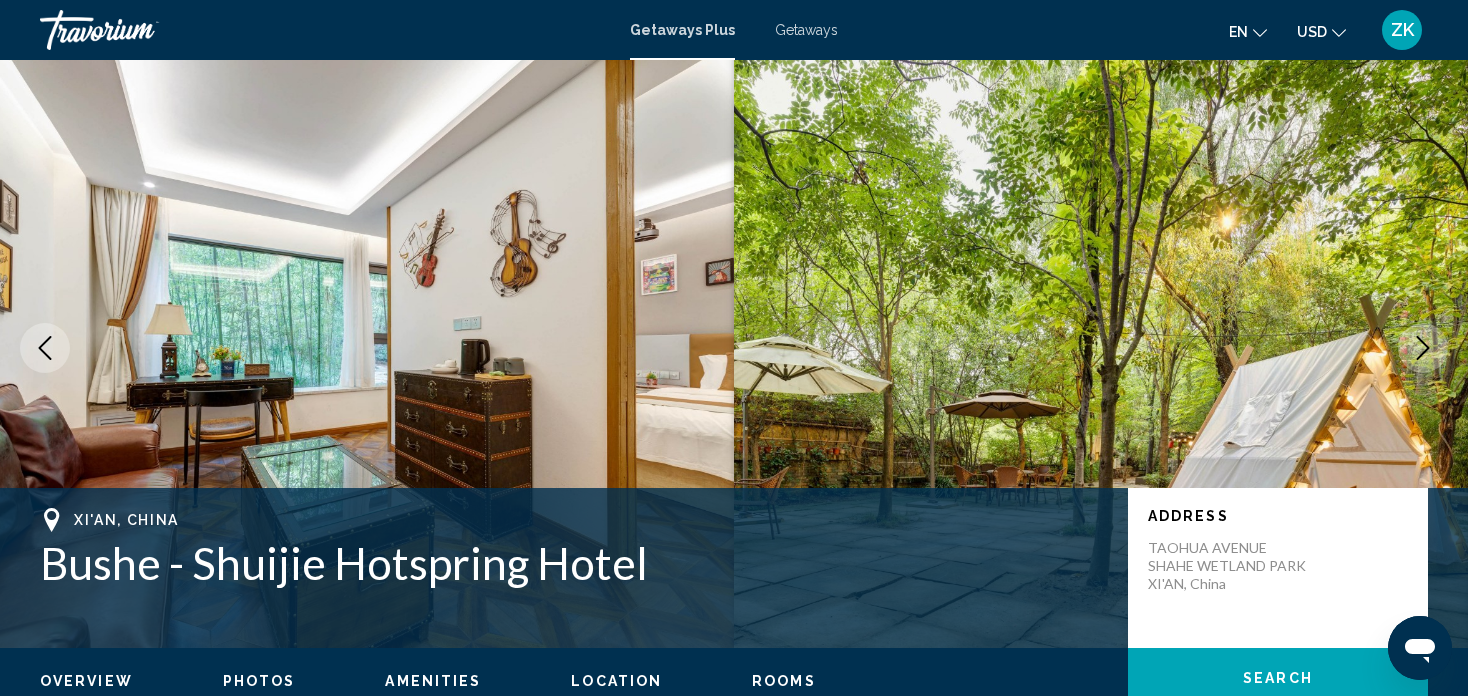 type 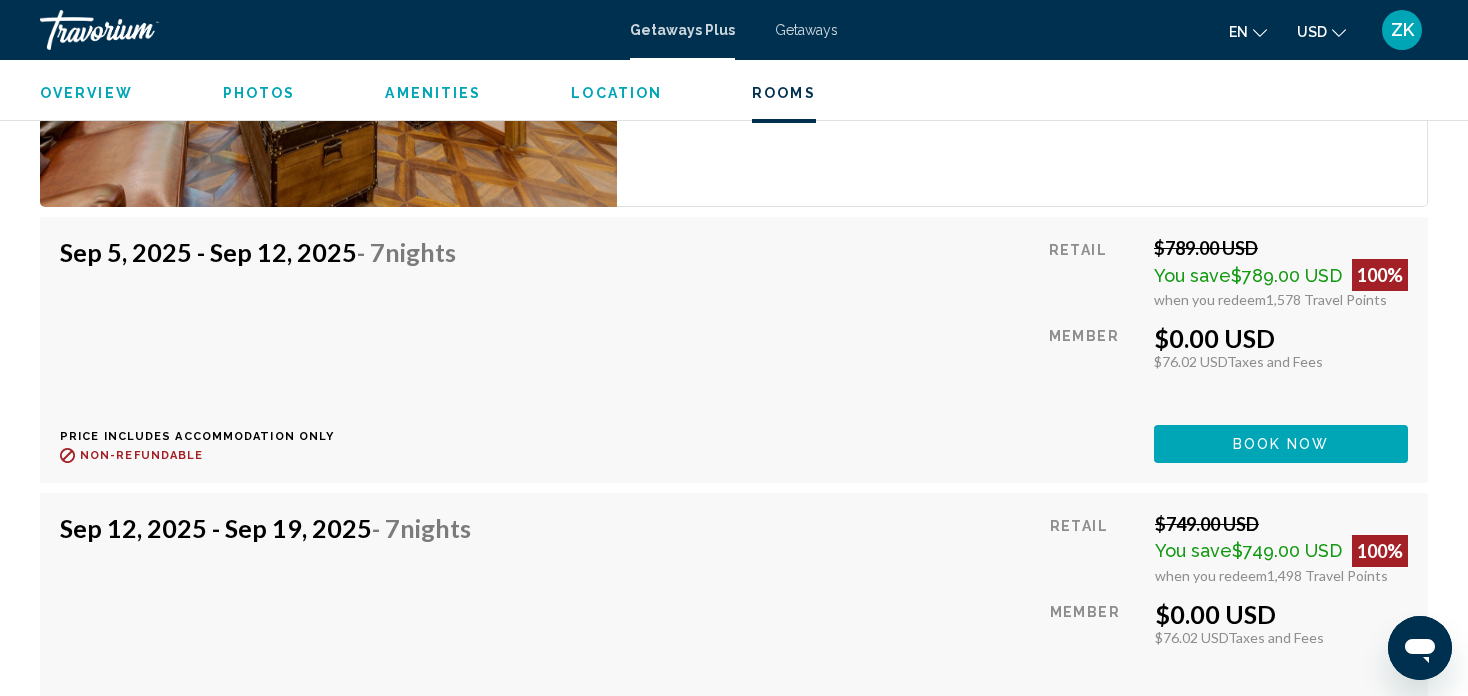 scroll, scrollTop: 3332, scrollLeft: 0, axis: vertical 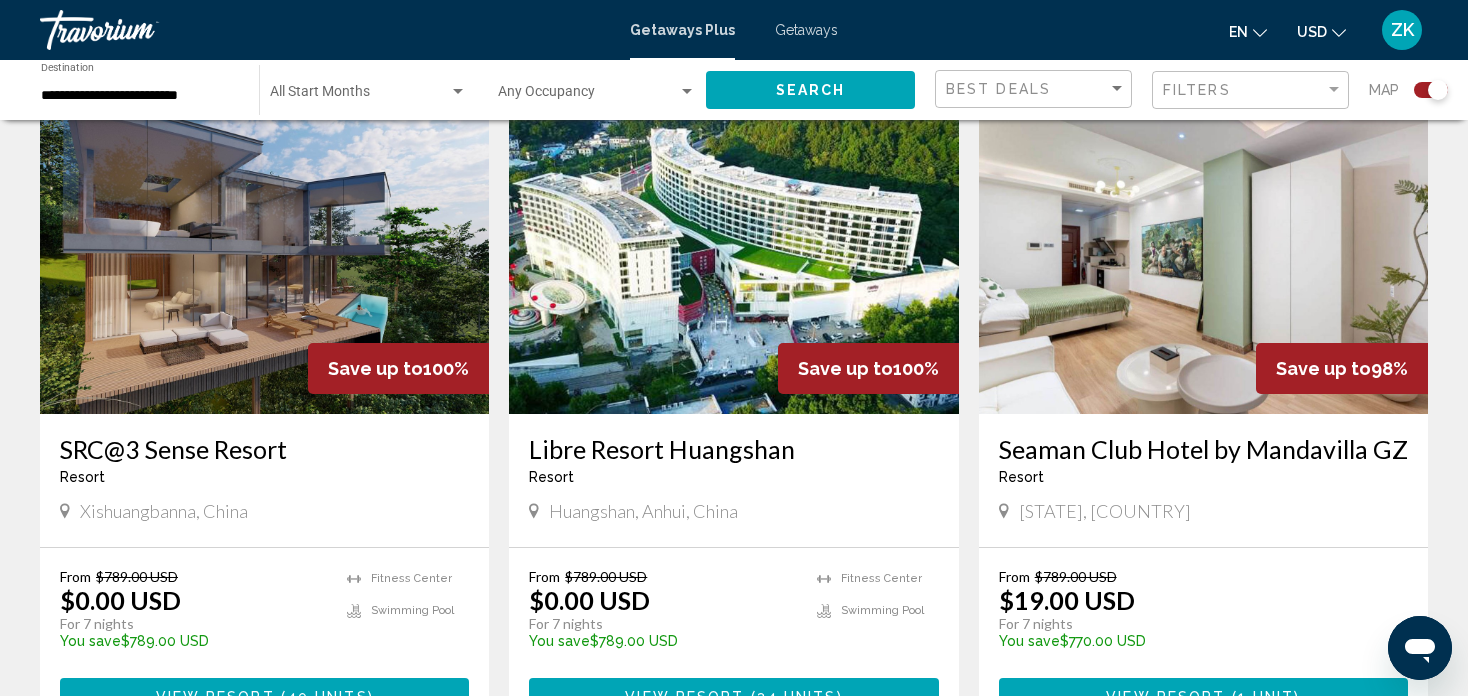 click at bounding box center (264, 254) 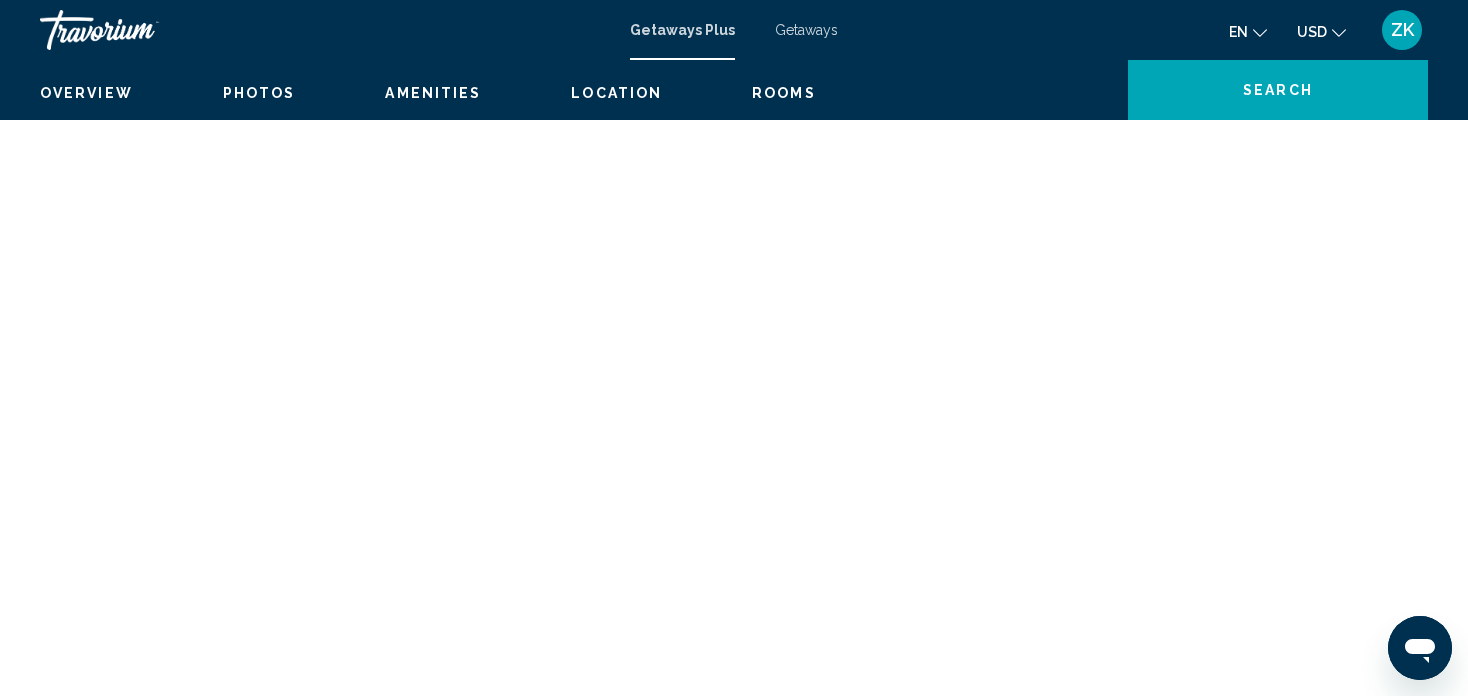 scroll, scrollTop: 12, scrollLeft: 0, axis: vertical 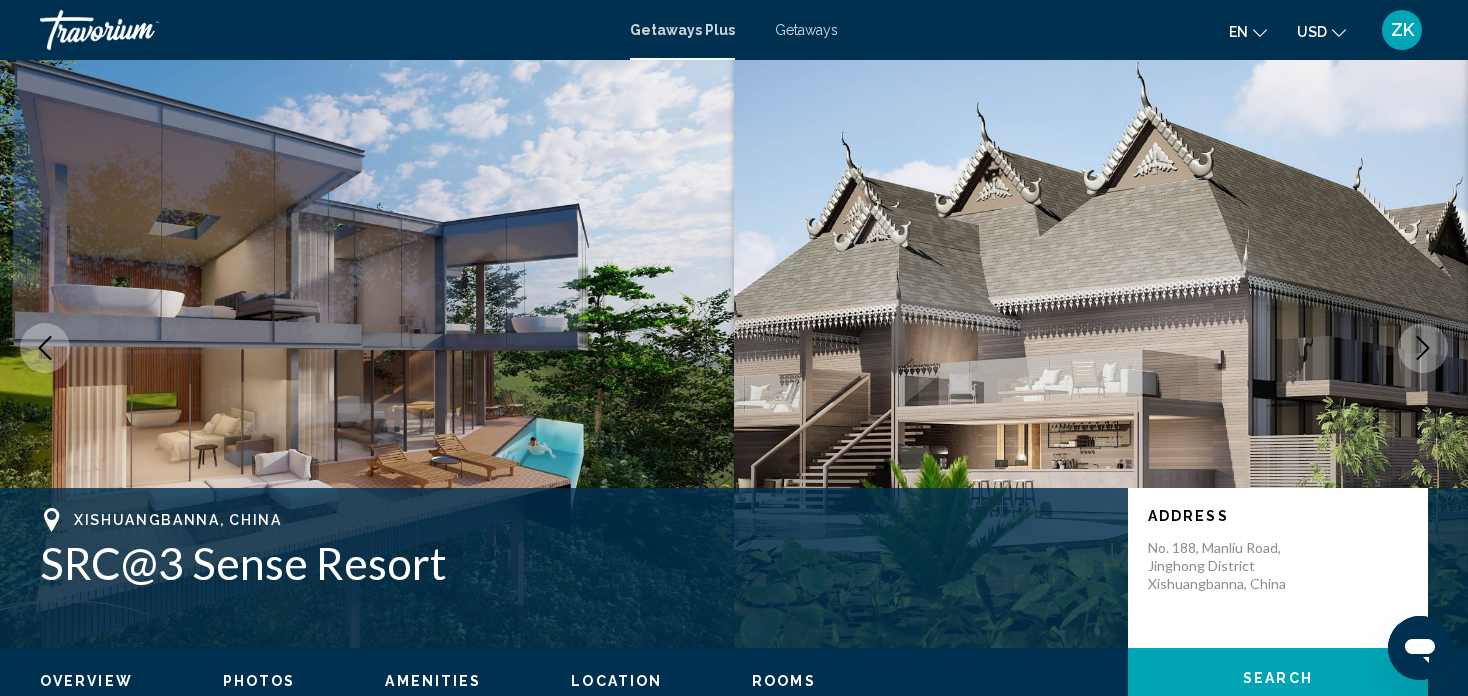 type 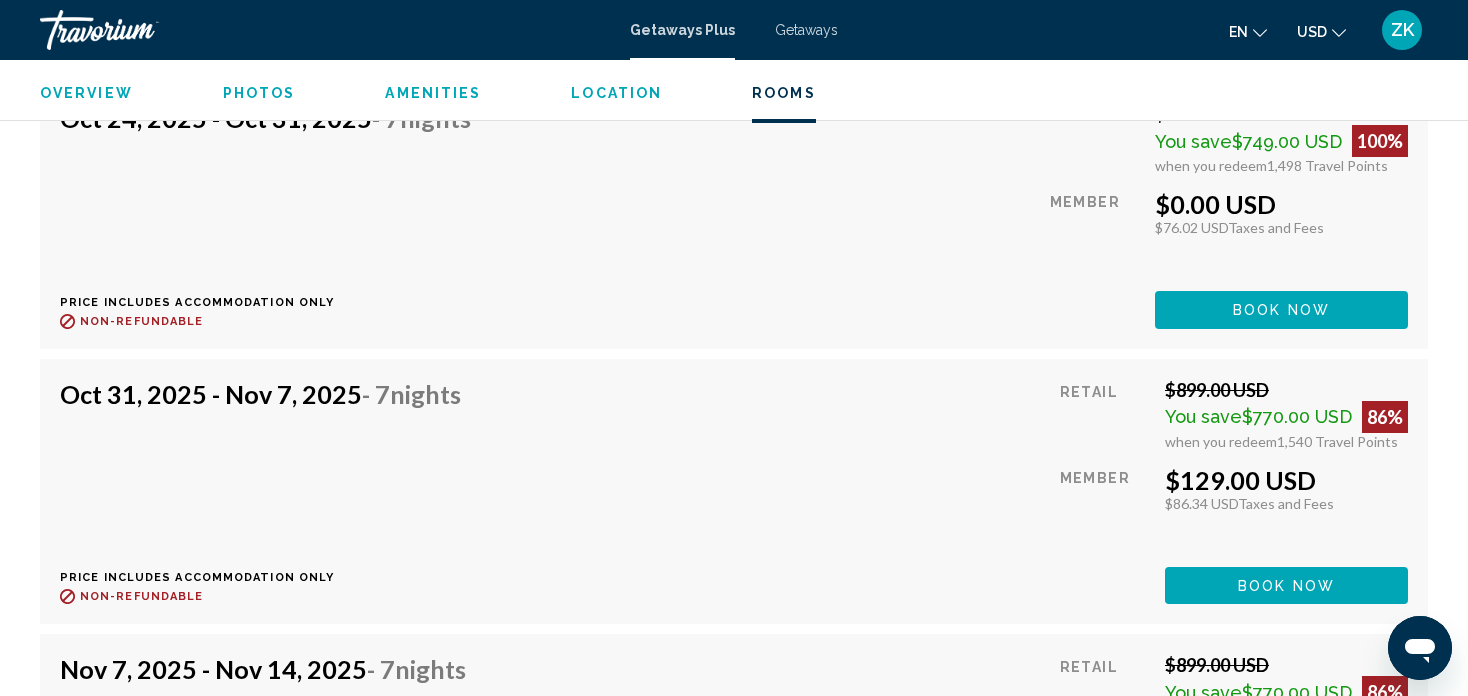 scroll, scrollTop: 5692, scrollLeft: 0, axis: vertical 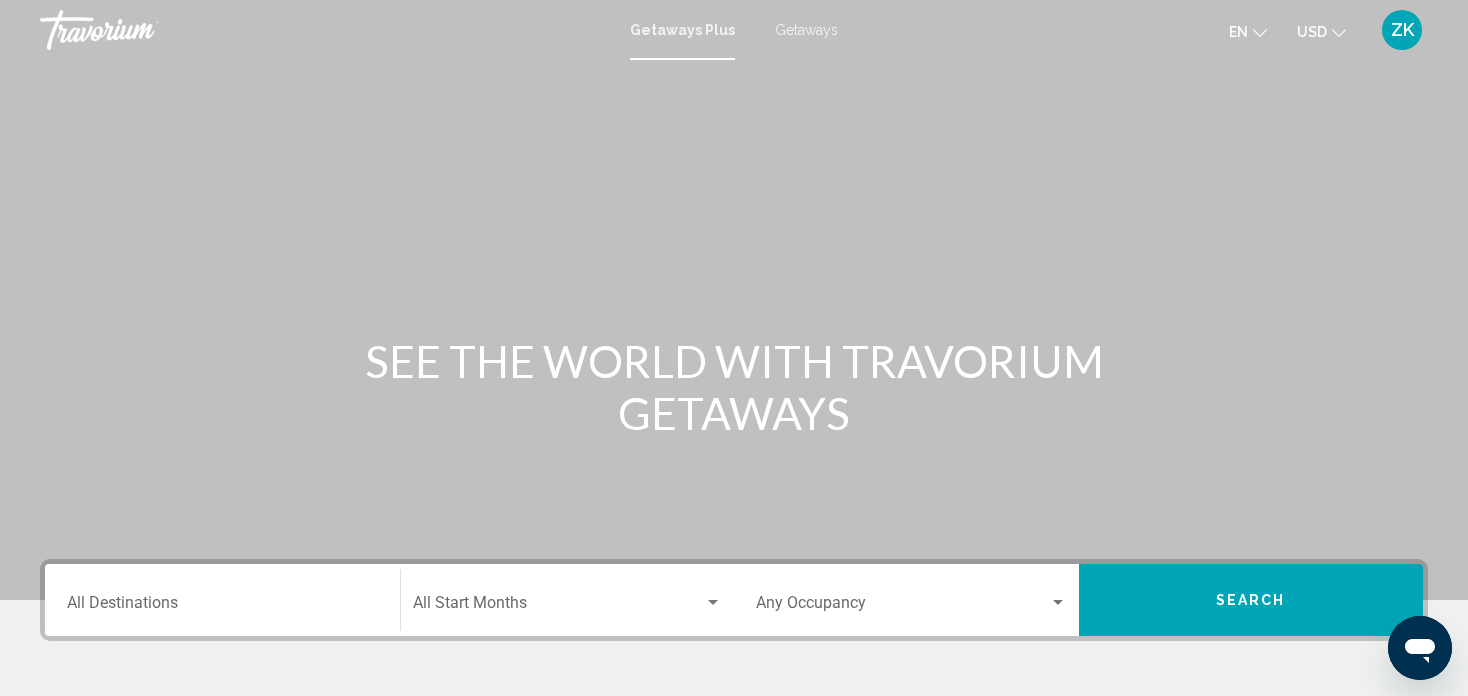 click at bounding box center (734, 300) 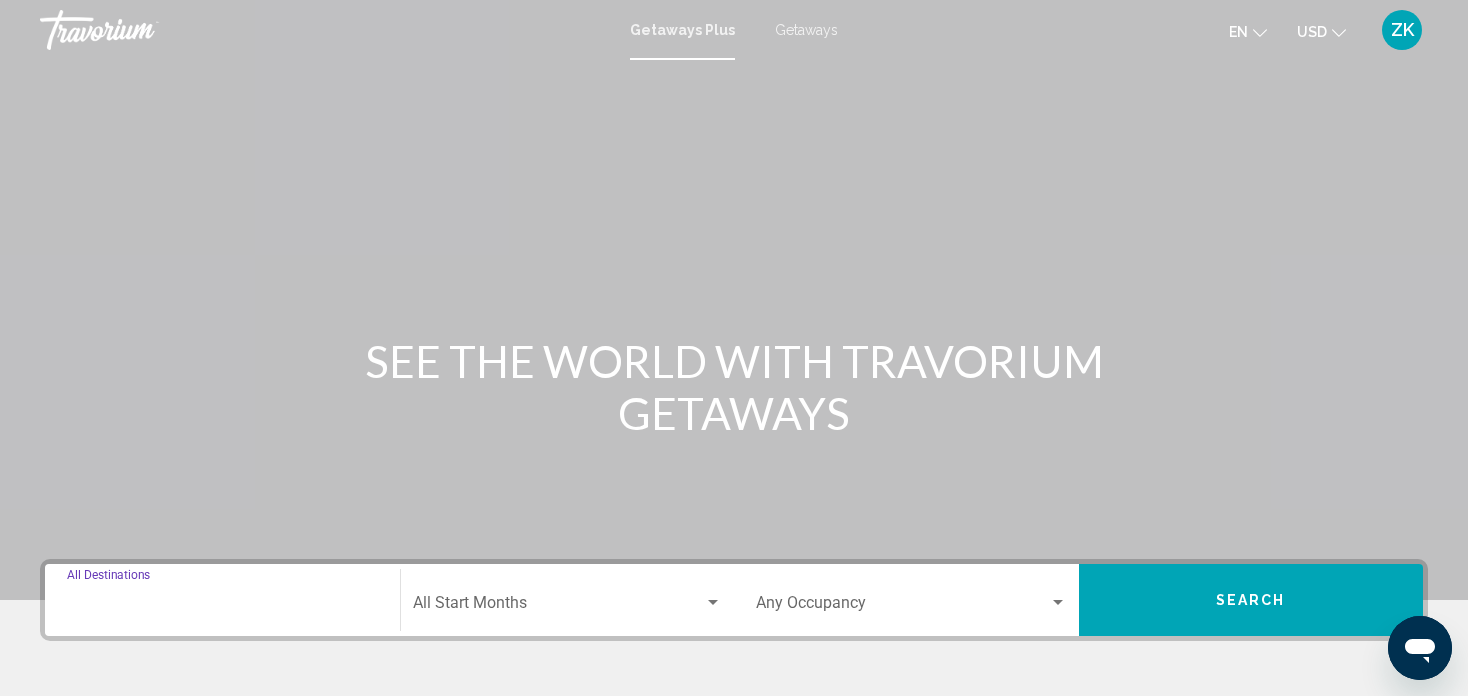 click on "Destination All Destinations" at bounding box center [222, 607] 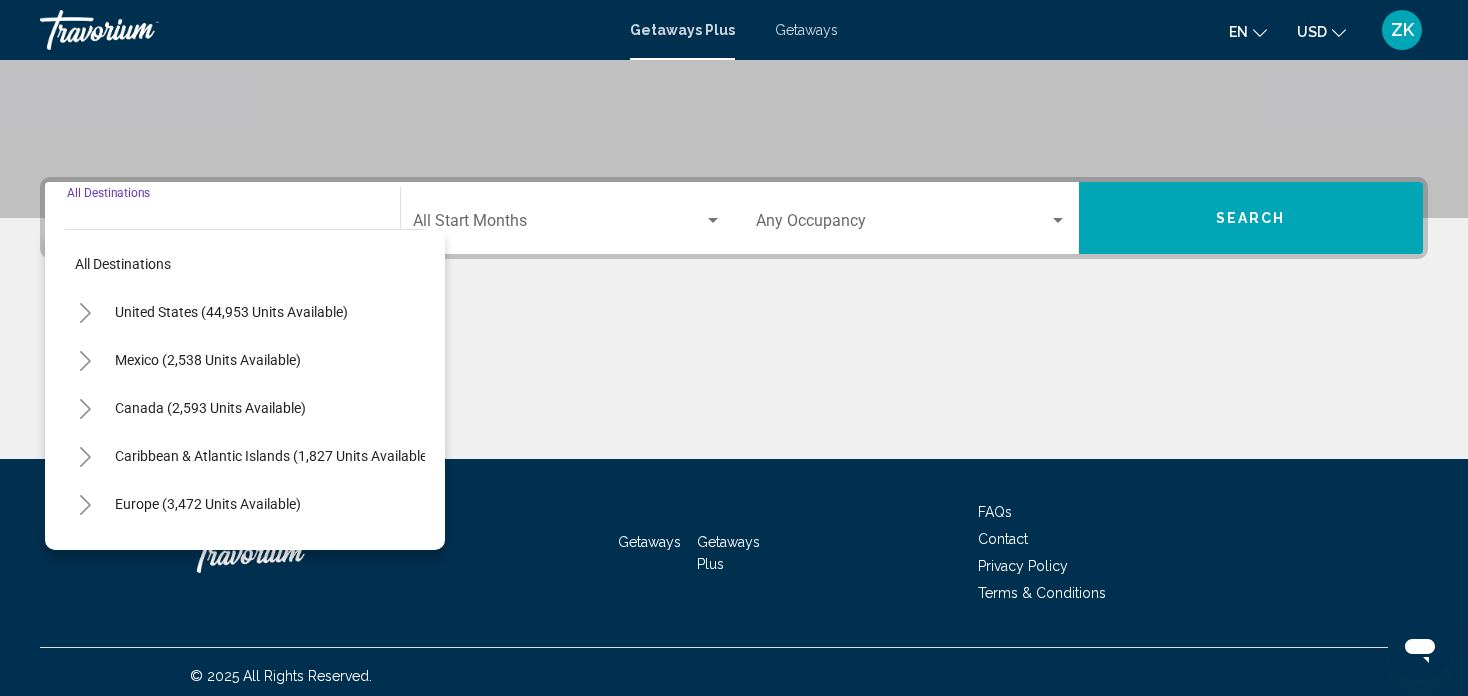 scroll, scrollTop: 389, scrollLeft: 0, axis: vertical 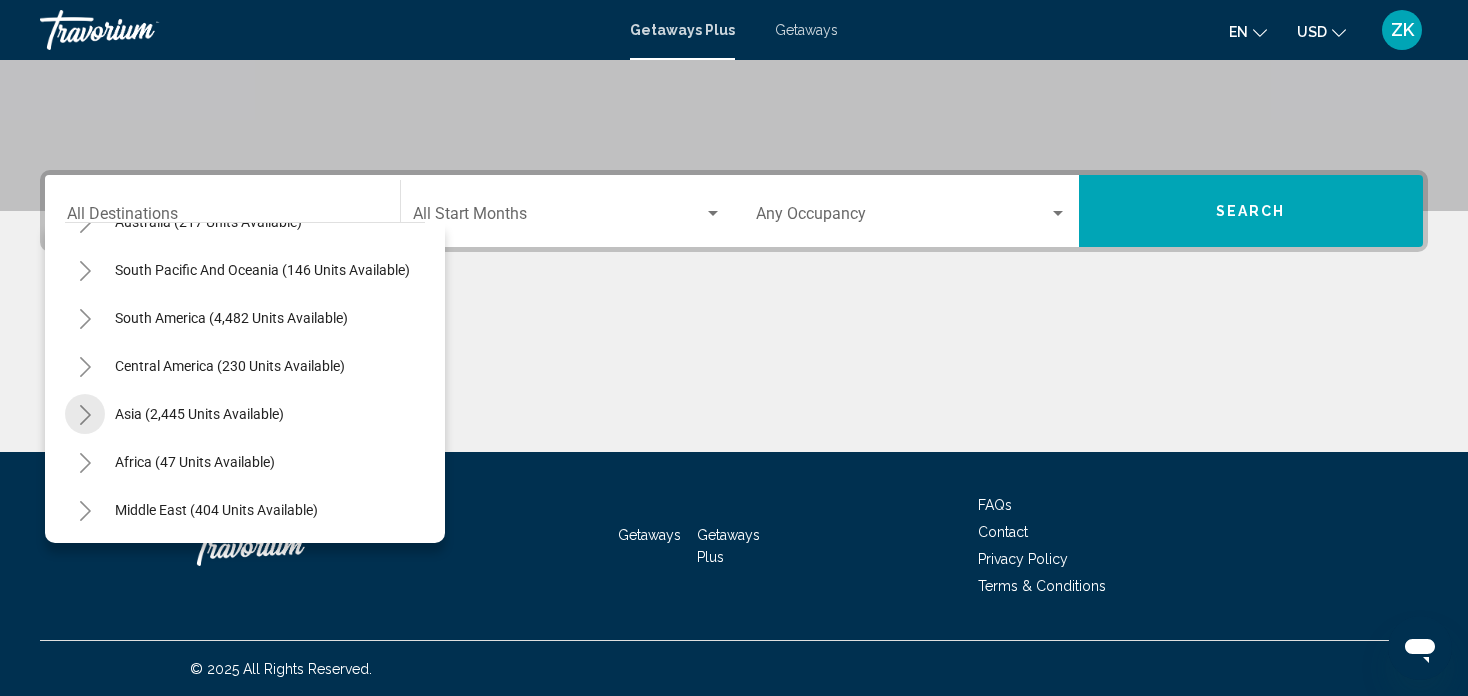click 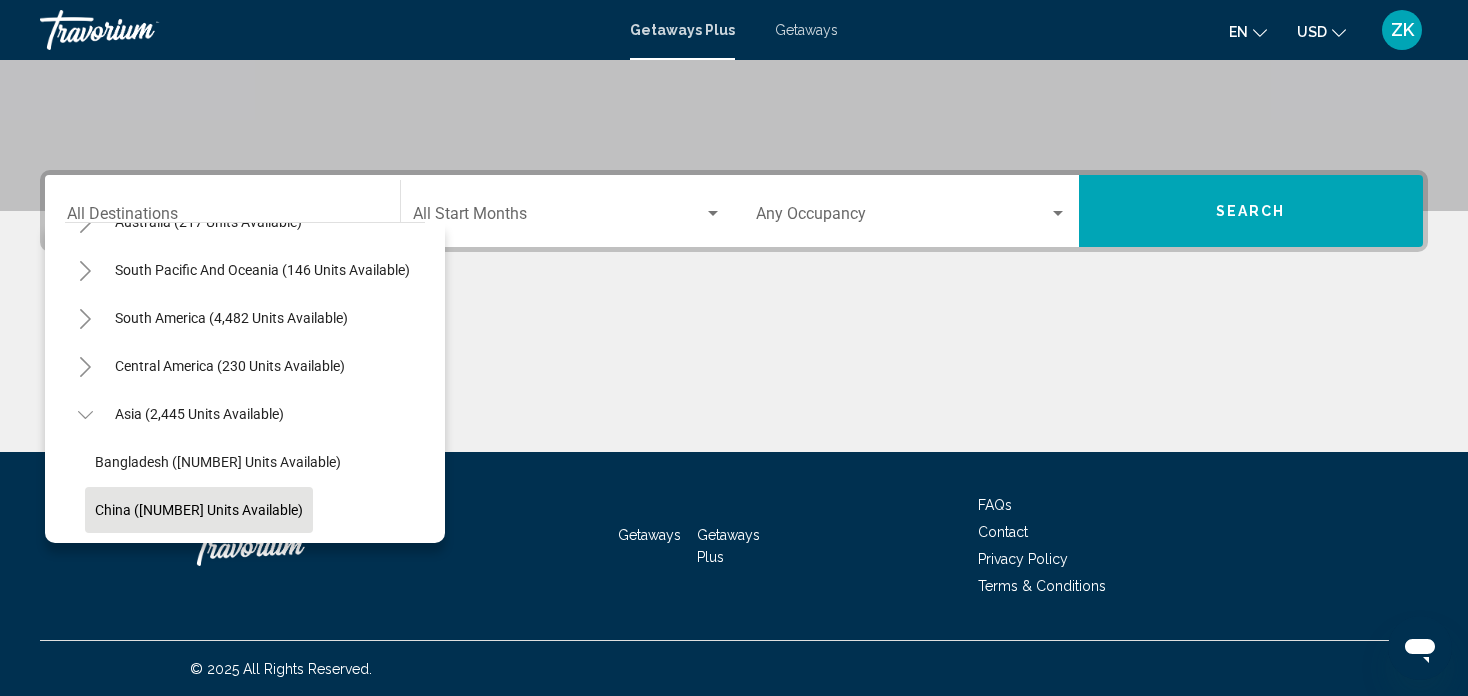 click on "China ([NUMBER] units available)" 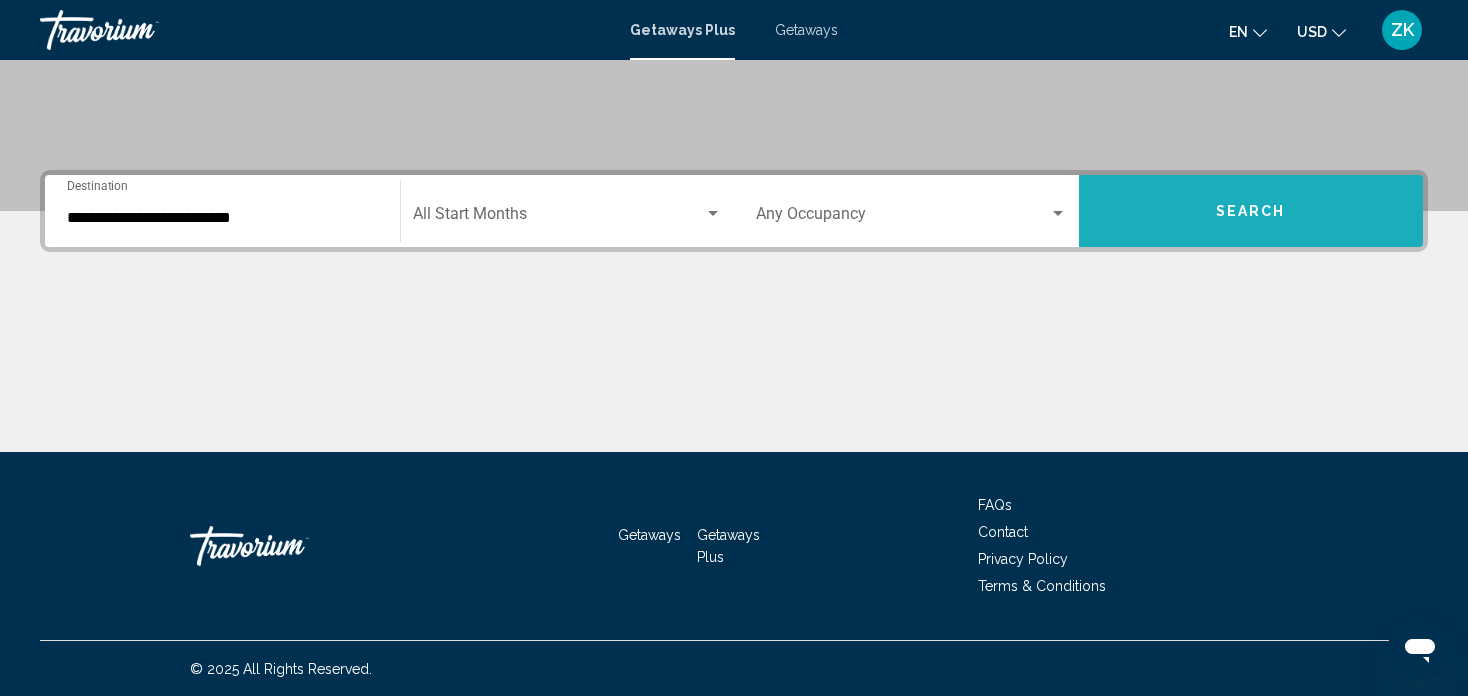 click on "Search" at bounding box center [1251, 211] 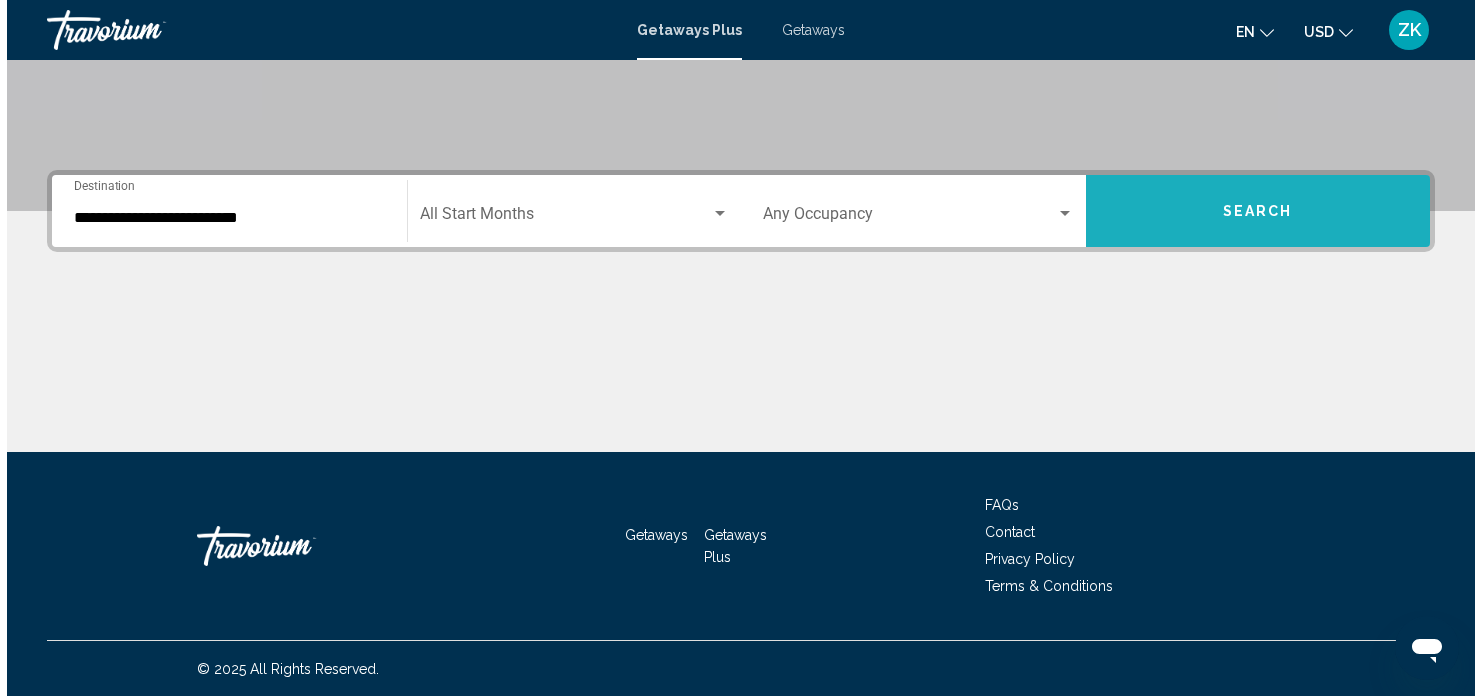 scroll, scrollTop: 0, scrollLeft: 0, axis: both 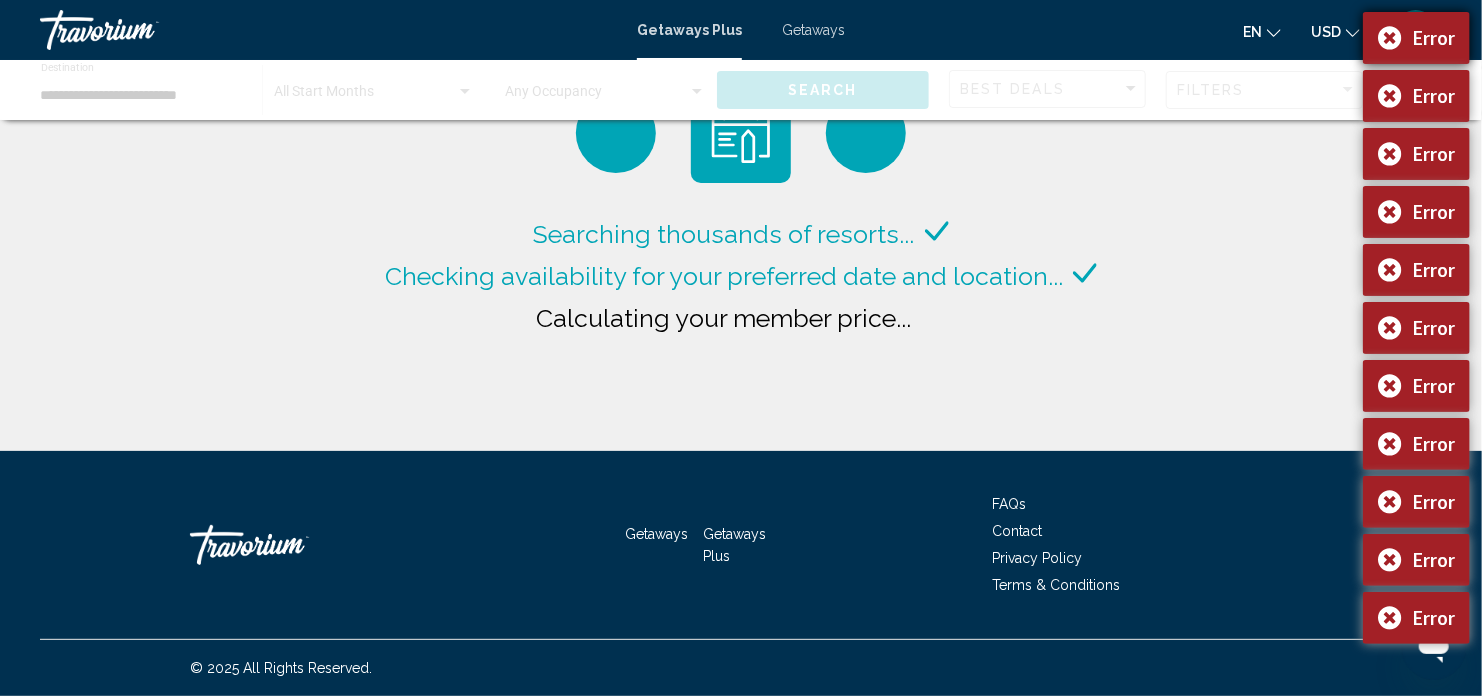 click on "Error" at bounding box center (1416, 38) 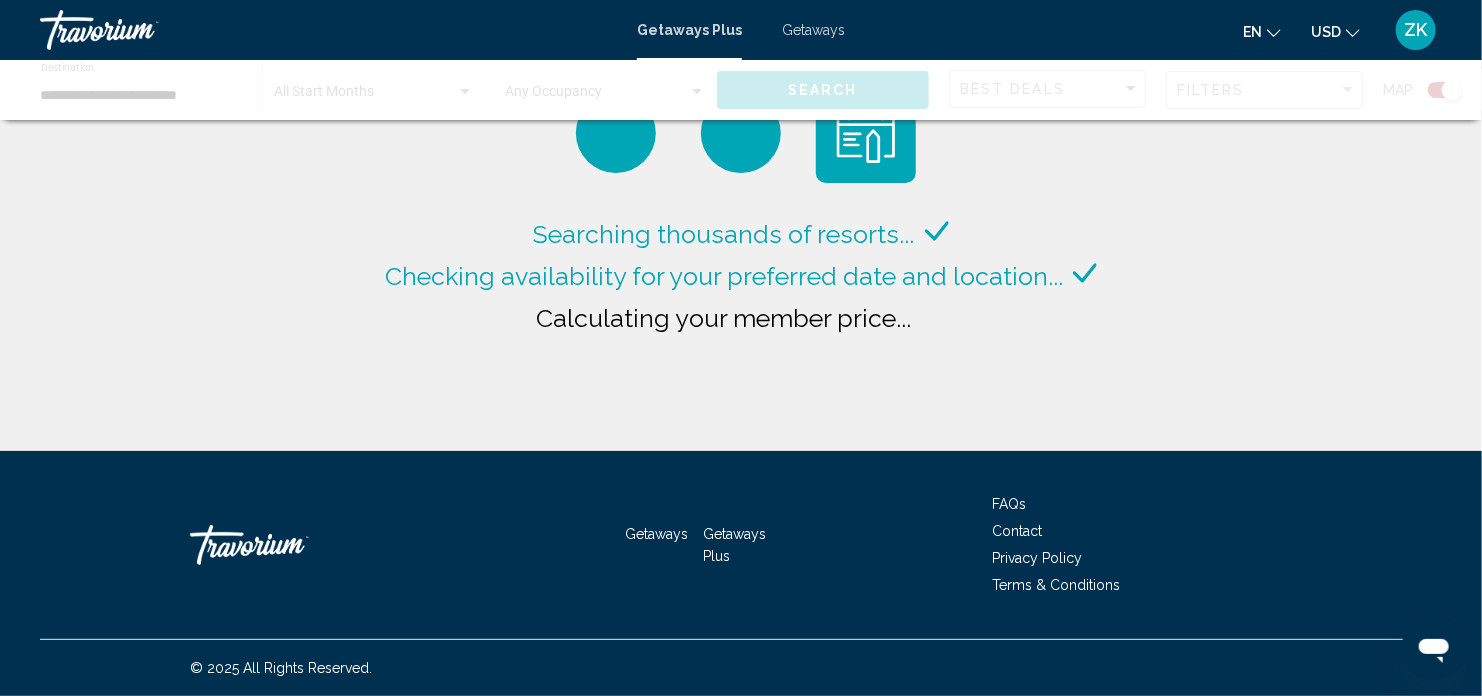 click on "Error" at bounding box center (1416, 38) 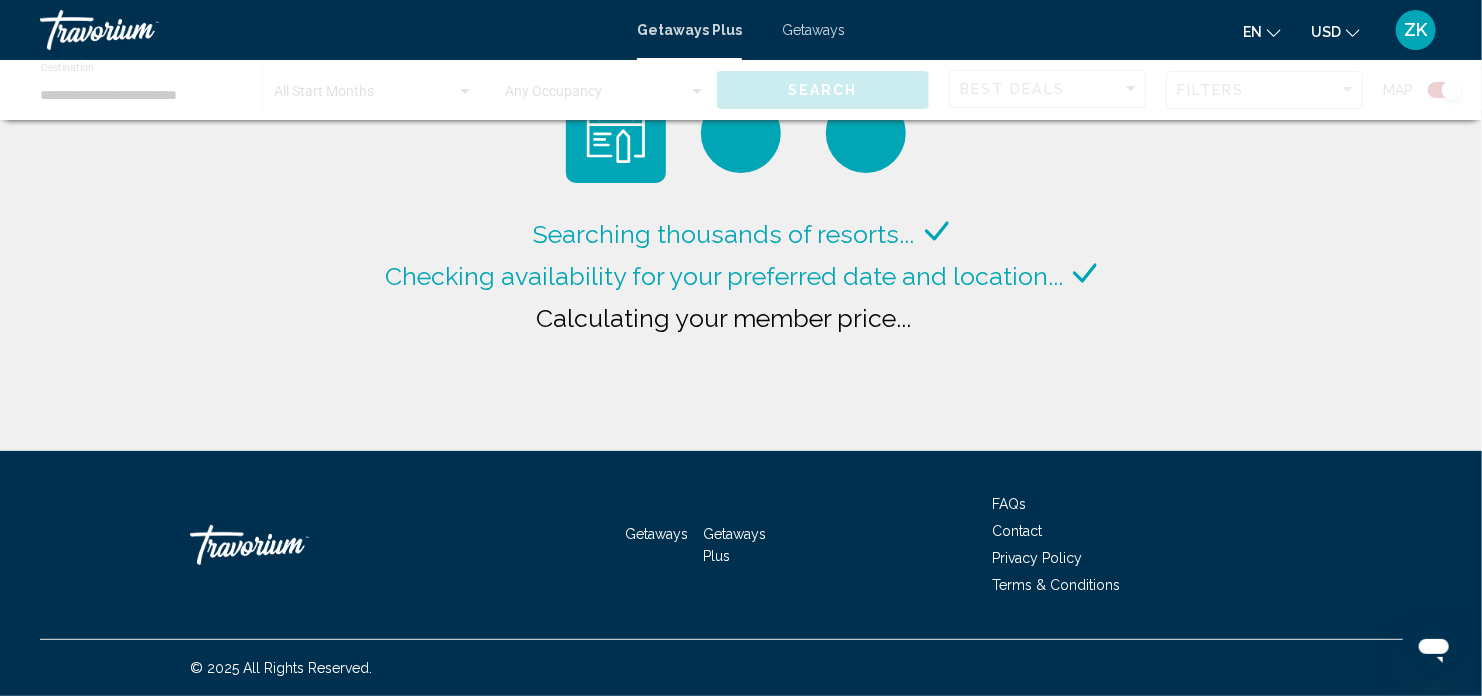 click on "Searching thousands of resorts...
Checking availability for your preferred date and location...
Calculating your member price..." 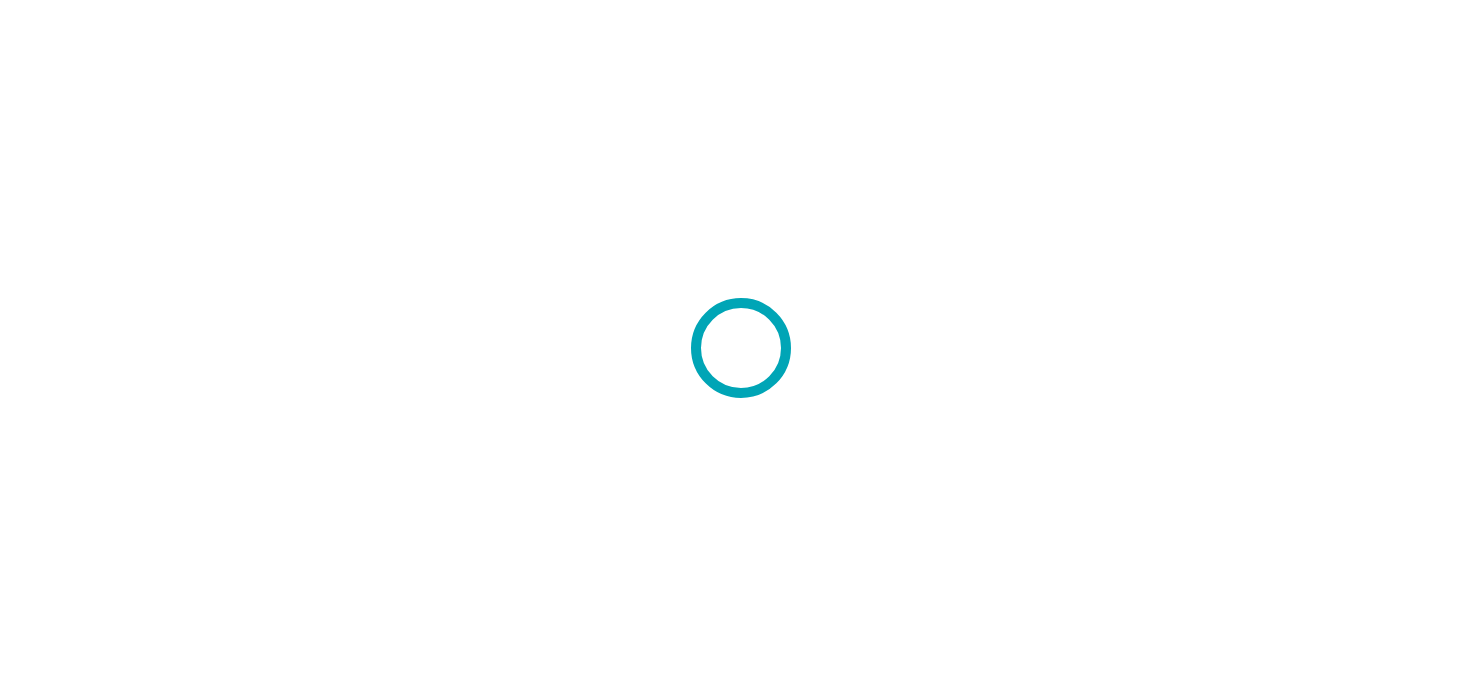 scroll, scrollTop: 0, scrollLeft: 0, axis: both 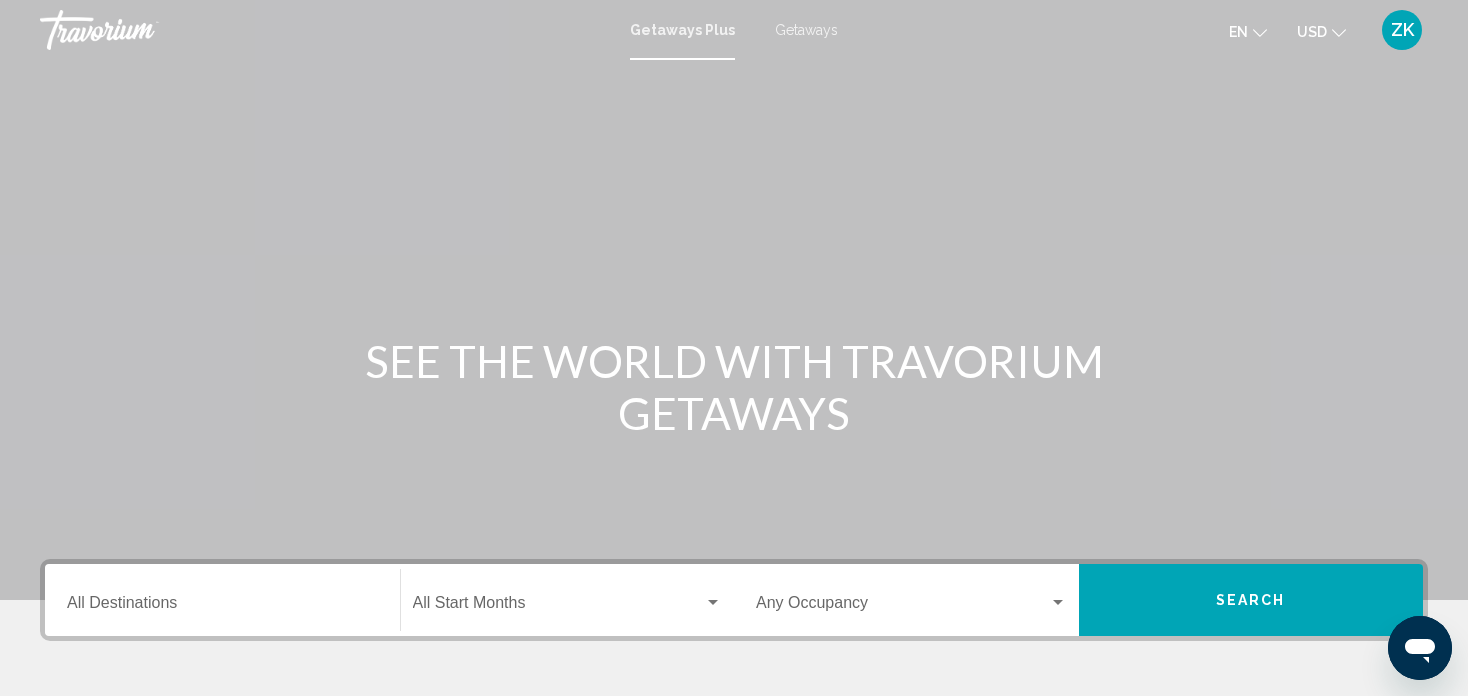 click on "Destination All Destinations" at bounding box center [222, 600] 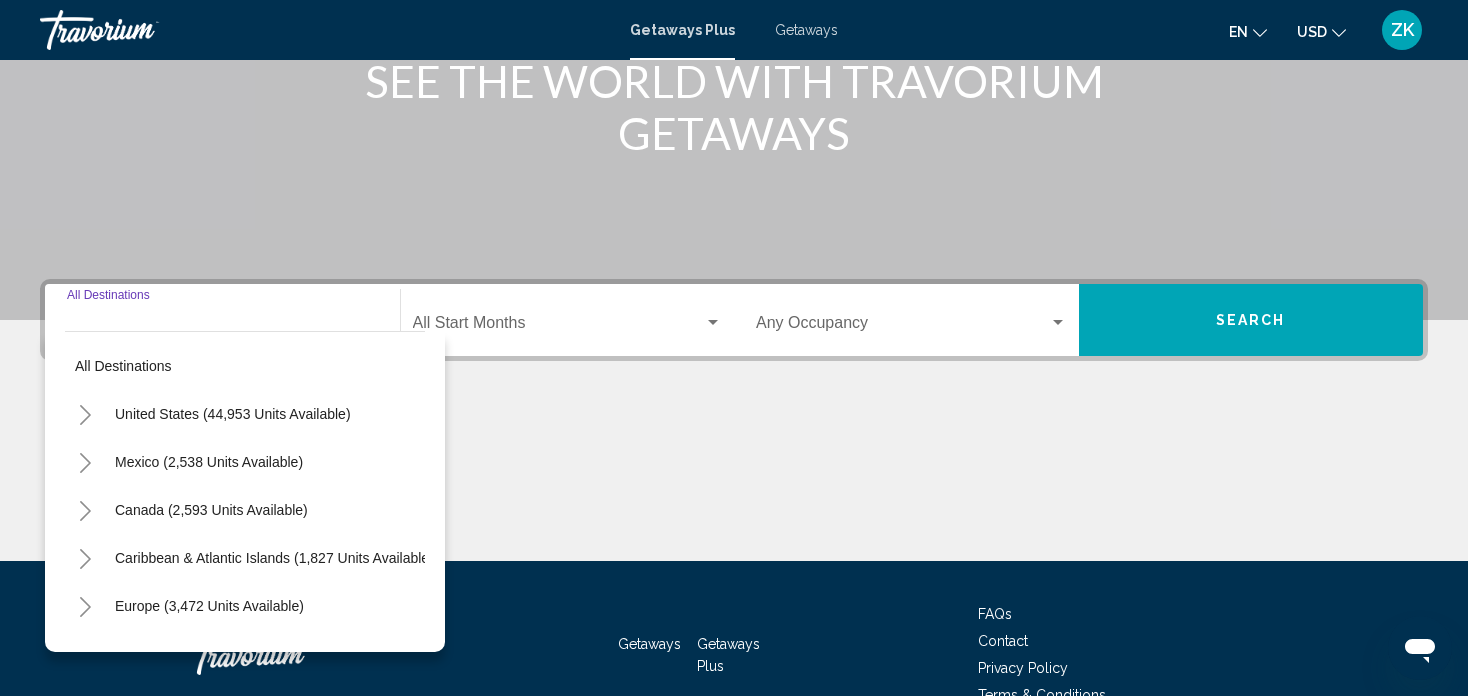 scroll, scrollTop: 389, scrollLeft: 0, axis: vertical 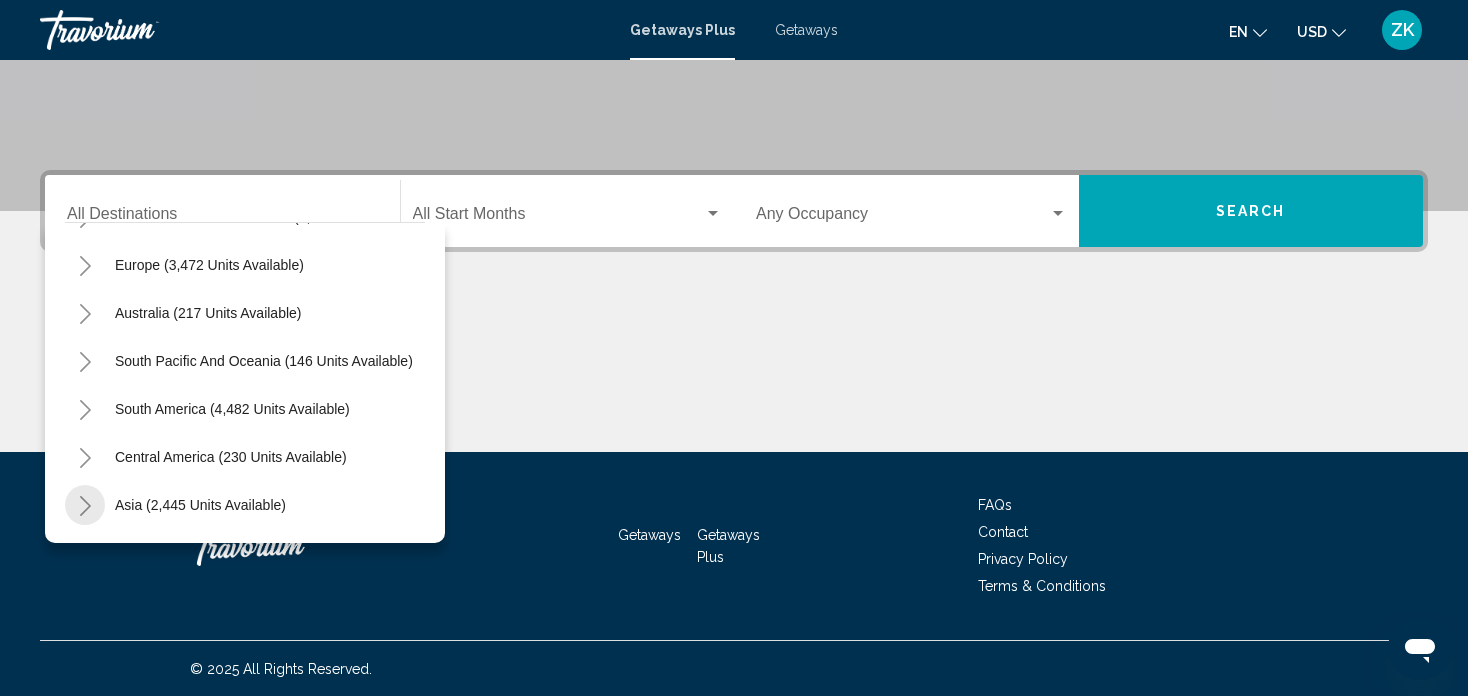 click 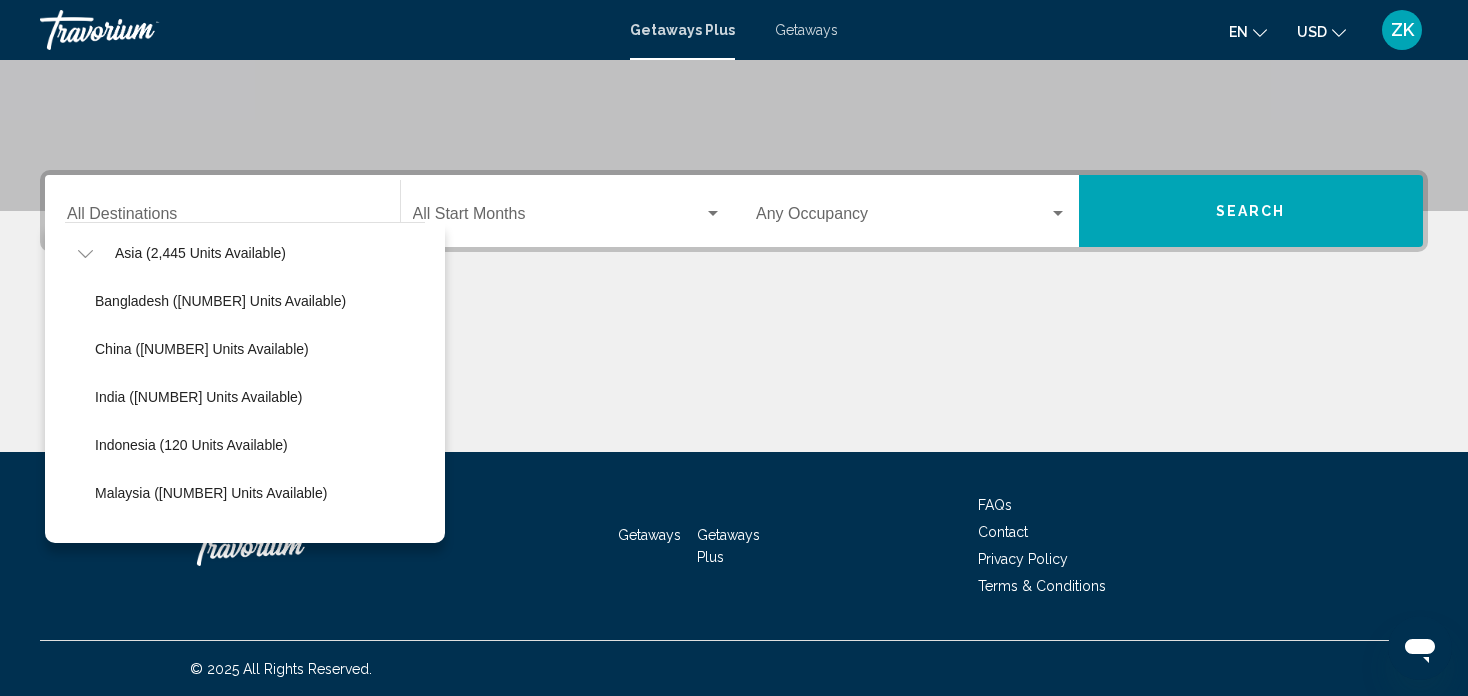 scroll, scrollTop: 480, scrollLeft: 0, axis: vertical 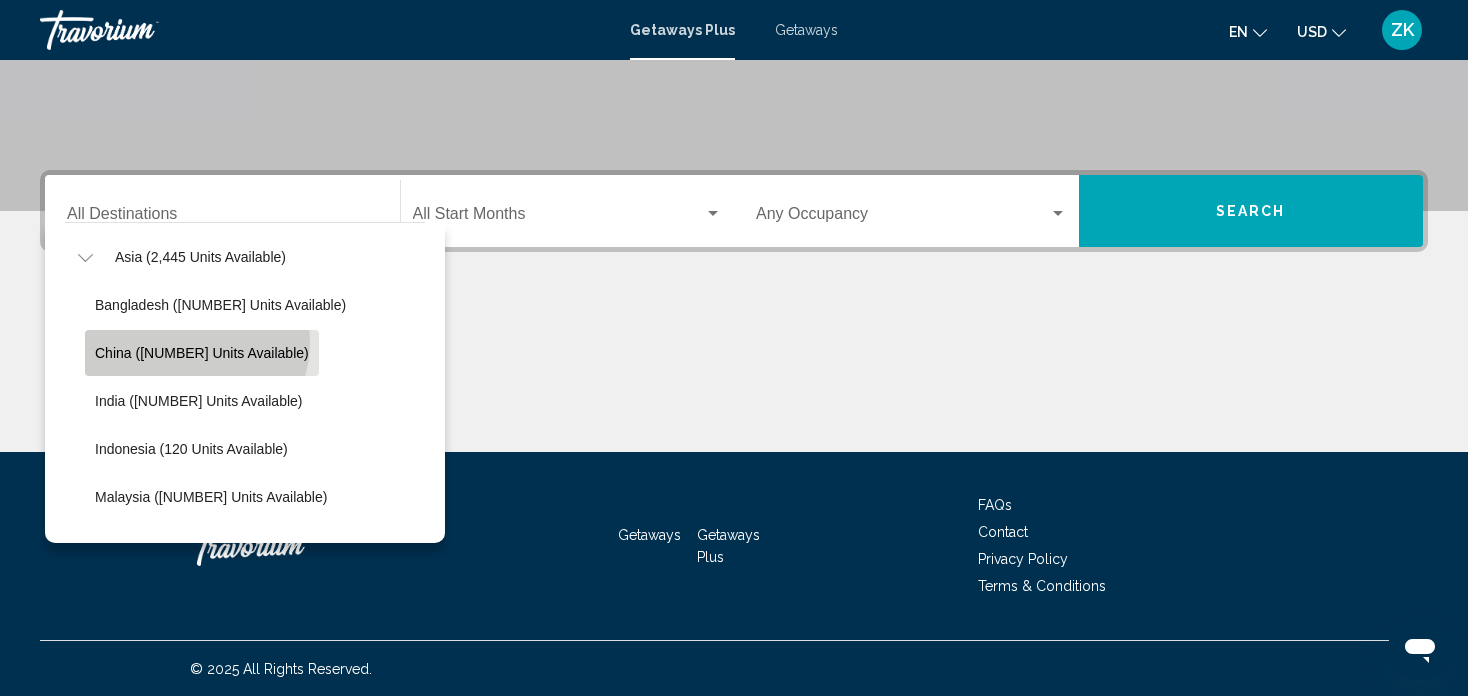 click on "China ([NUMBER] units available)" 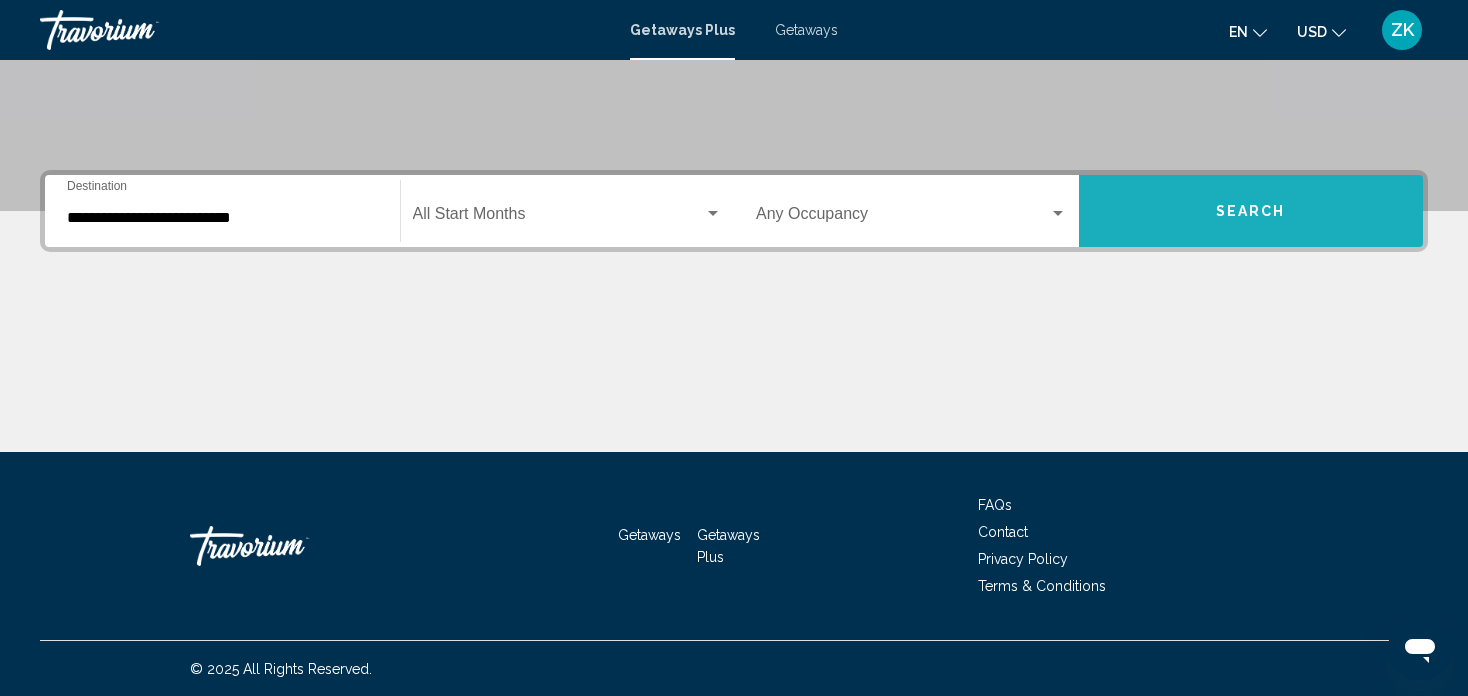 click on "Search" at bounding box center [1251, 211] 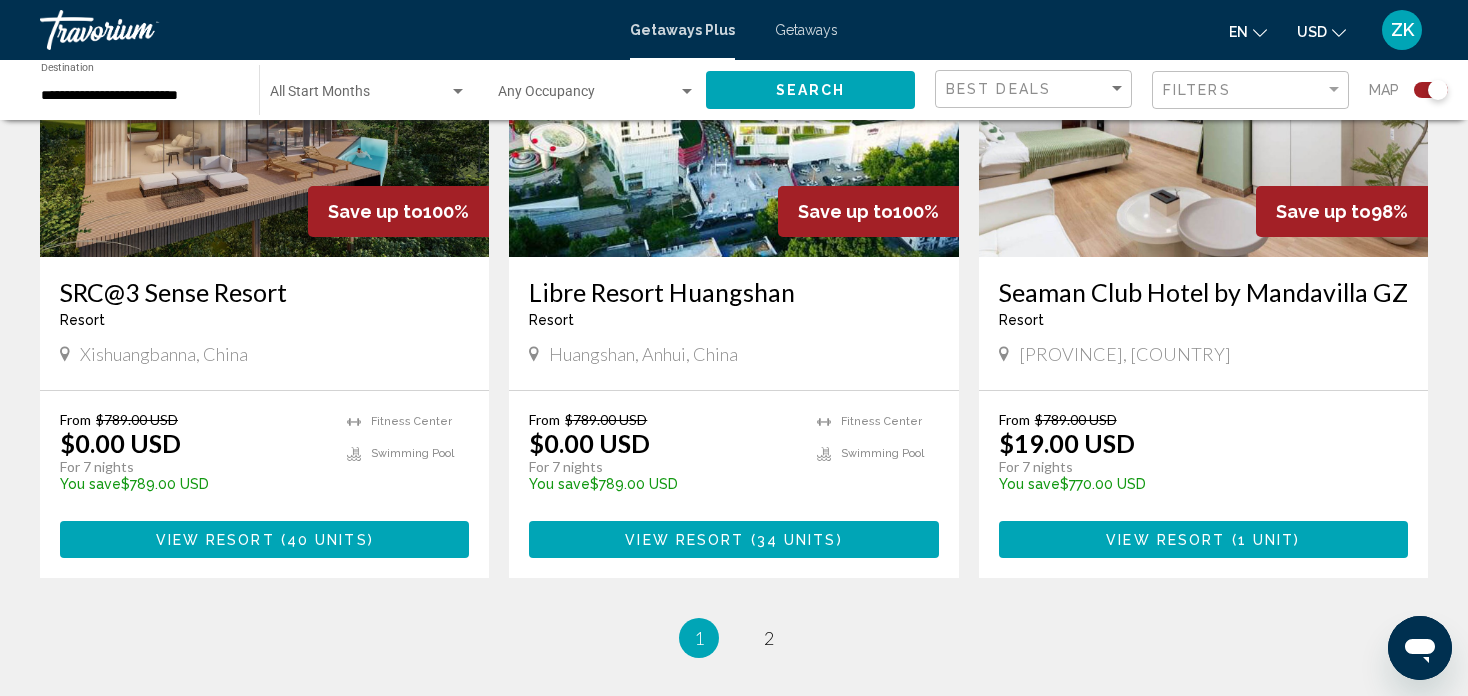 scroll, scrollTop: 3240, scrollLeft: 0, axis: vertical 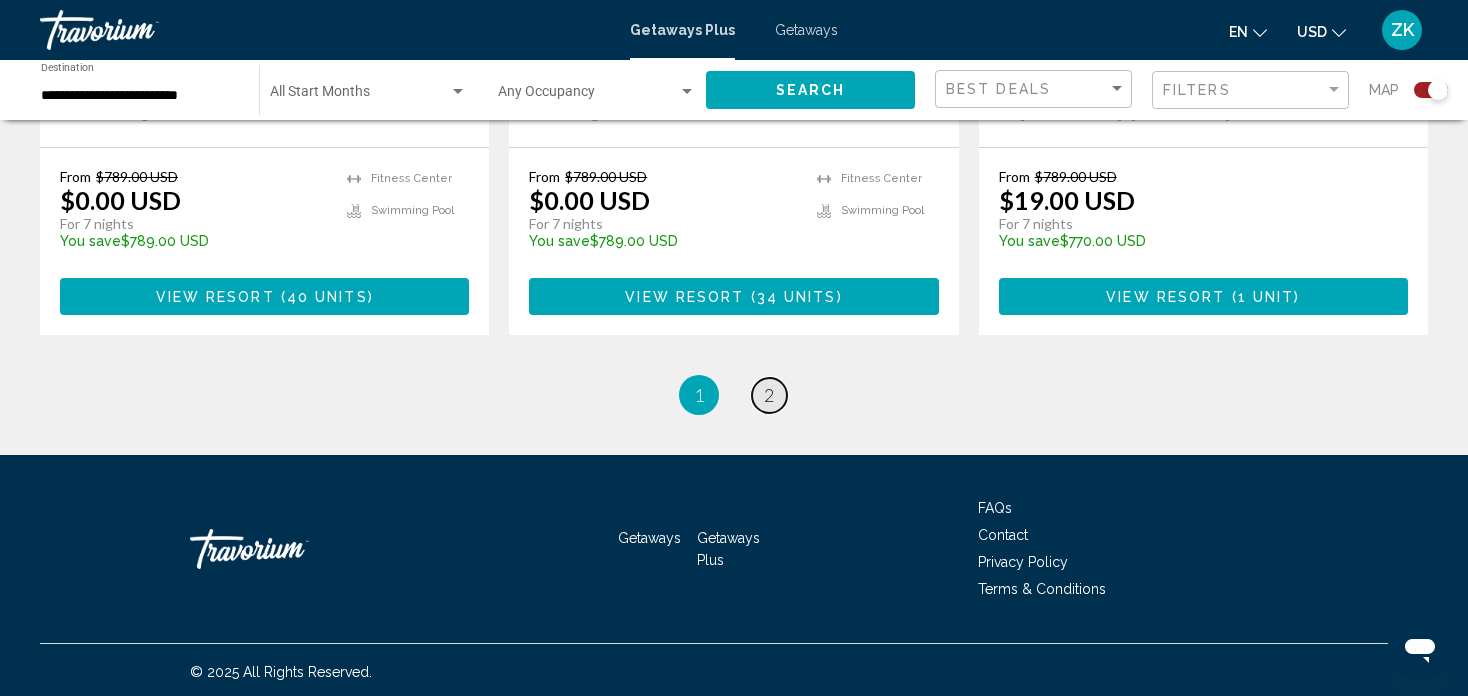 click on "2" at bounding box center [769, 395] 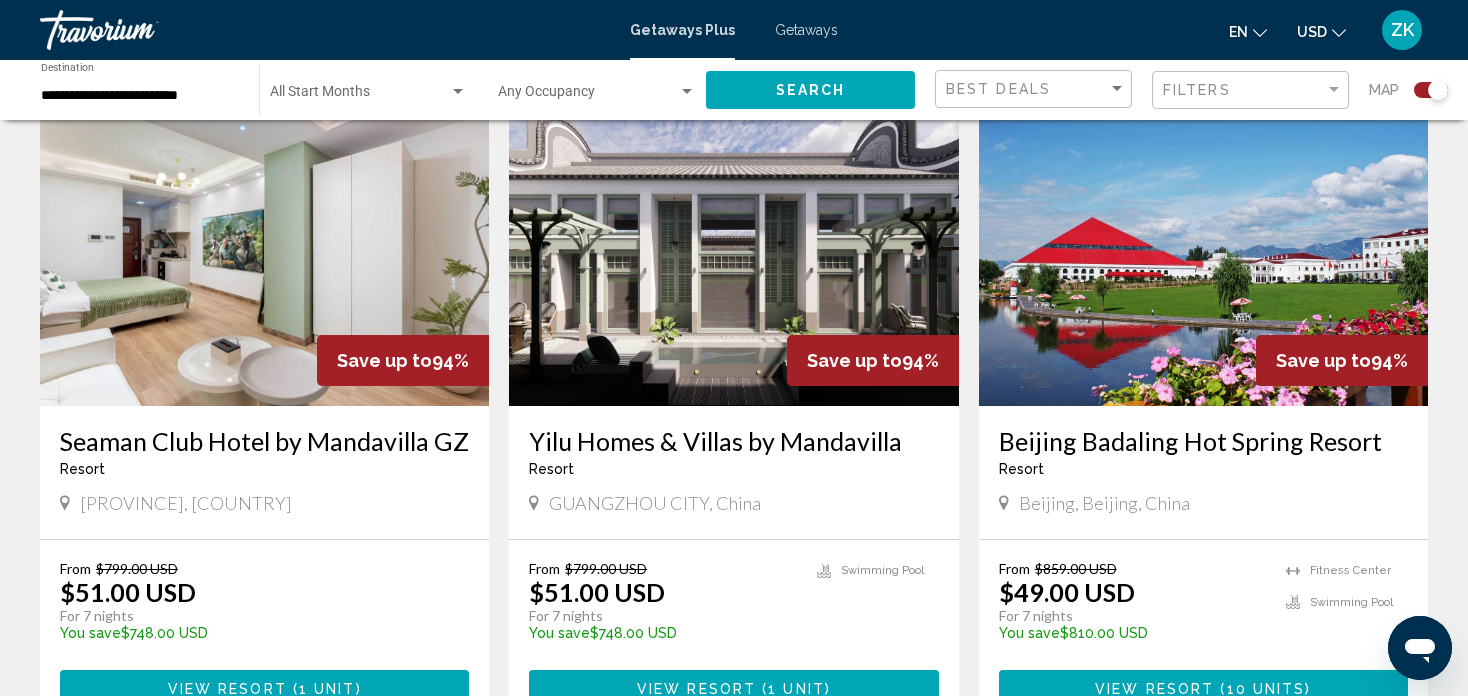 scroll, scrollTop: 720, scrollLeft: 0, axis: vertical 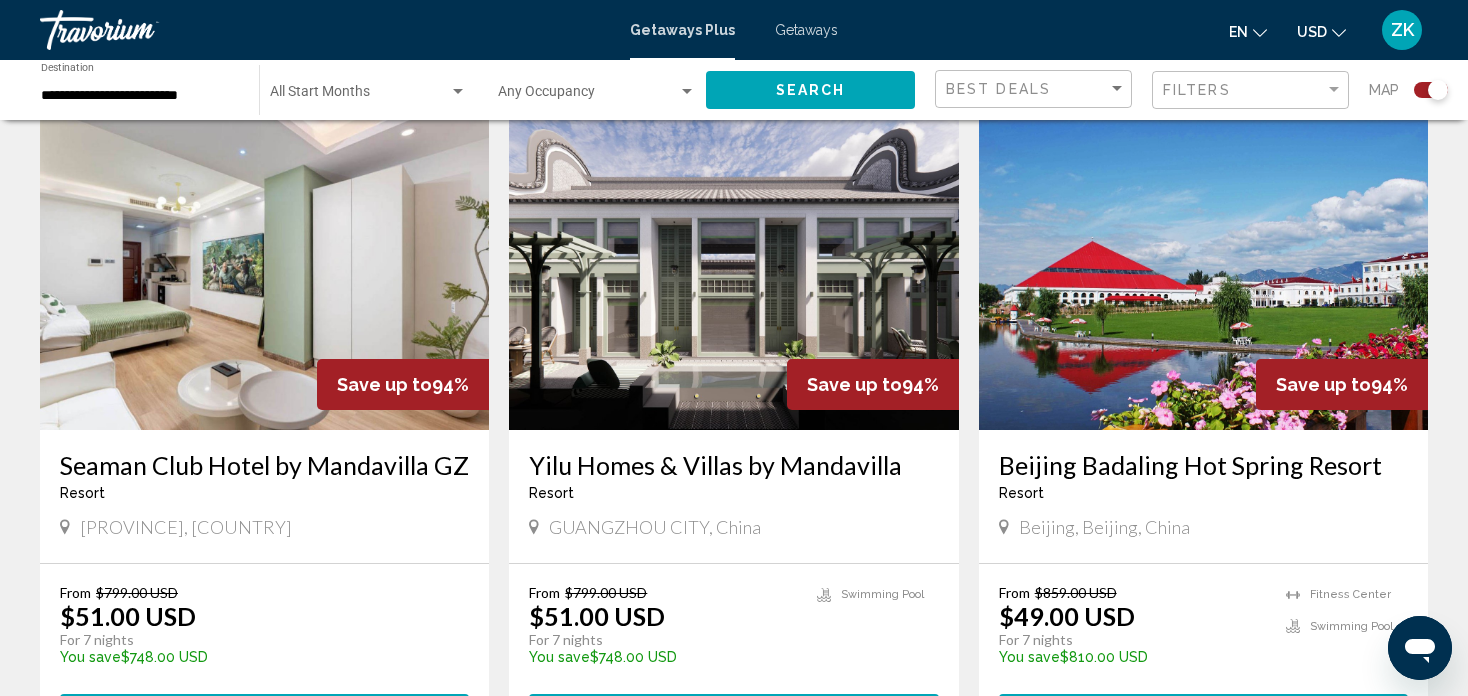 click at bounding box center [1203, 270] 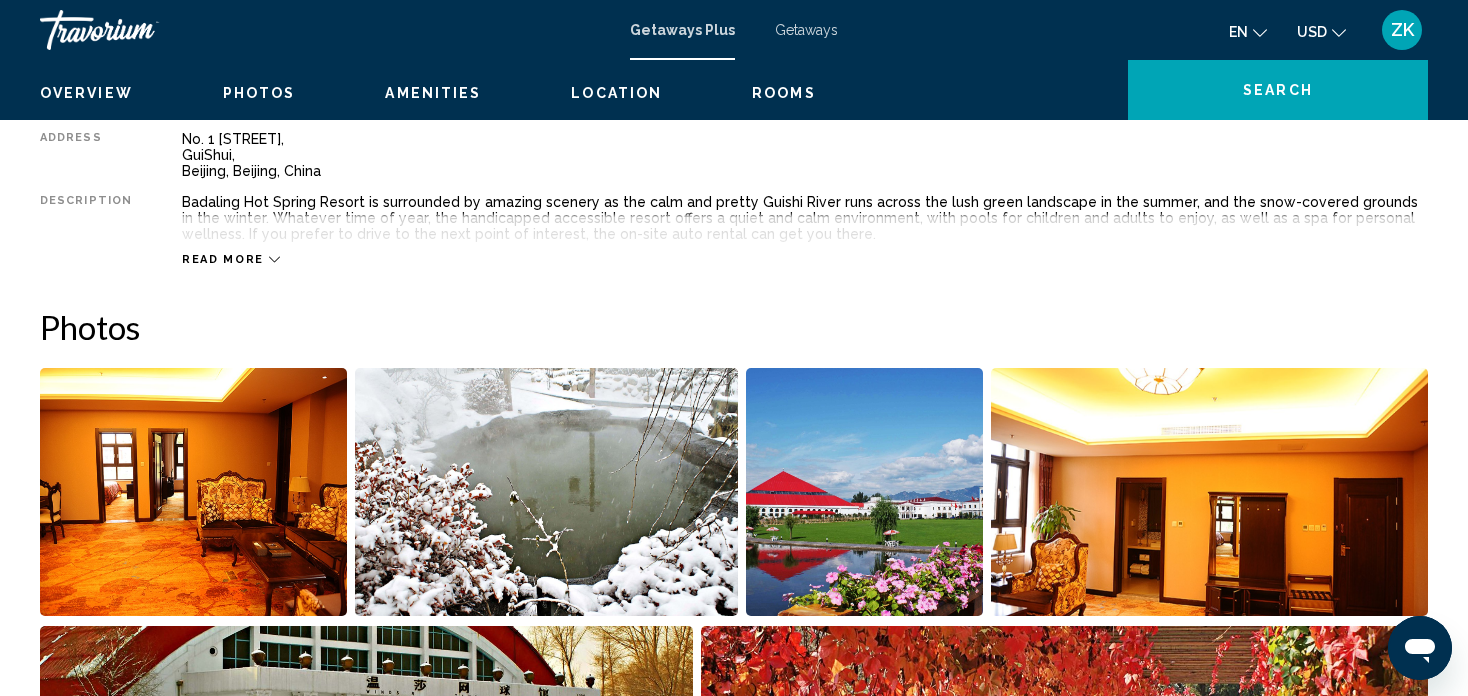scroll, scrollTop: 12, scrollLeft: 0, axis: vertical 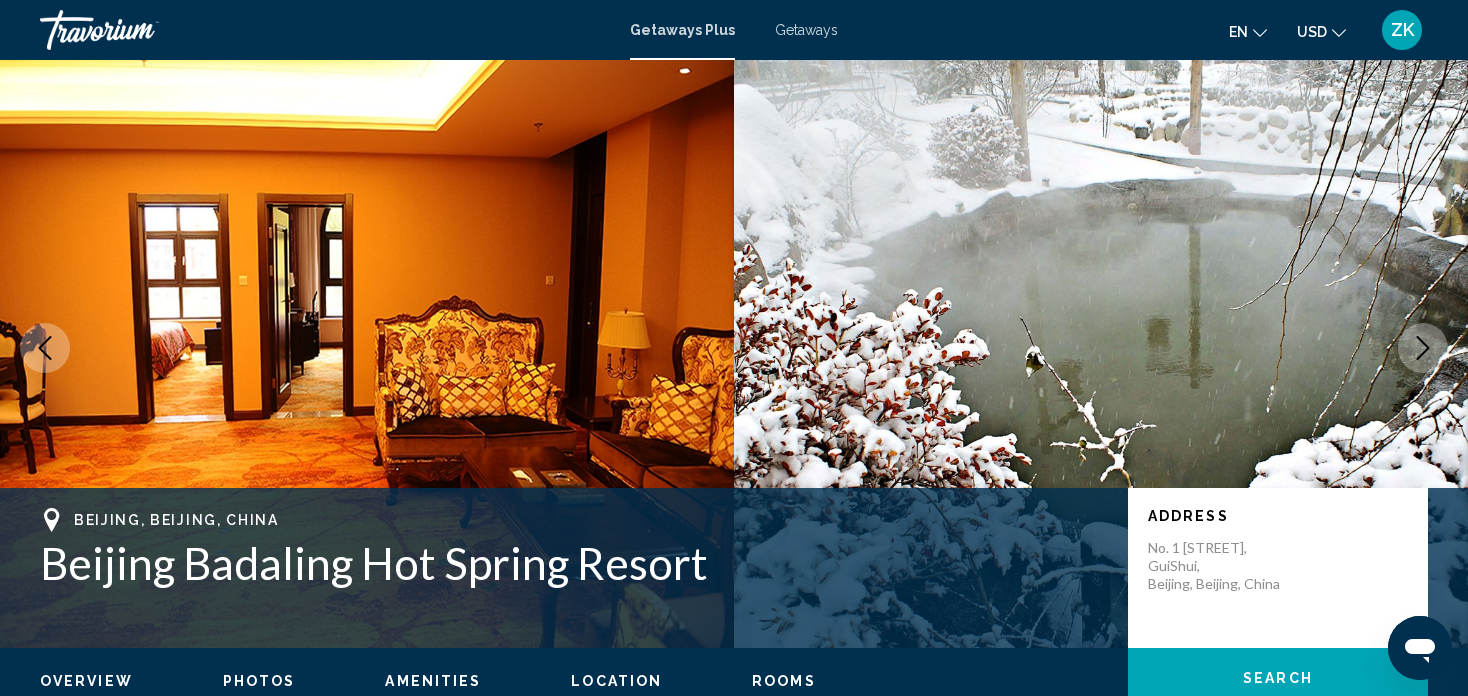 type 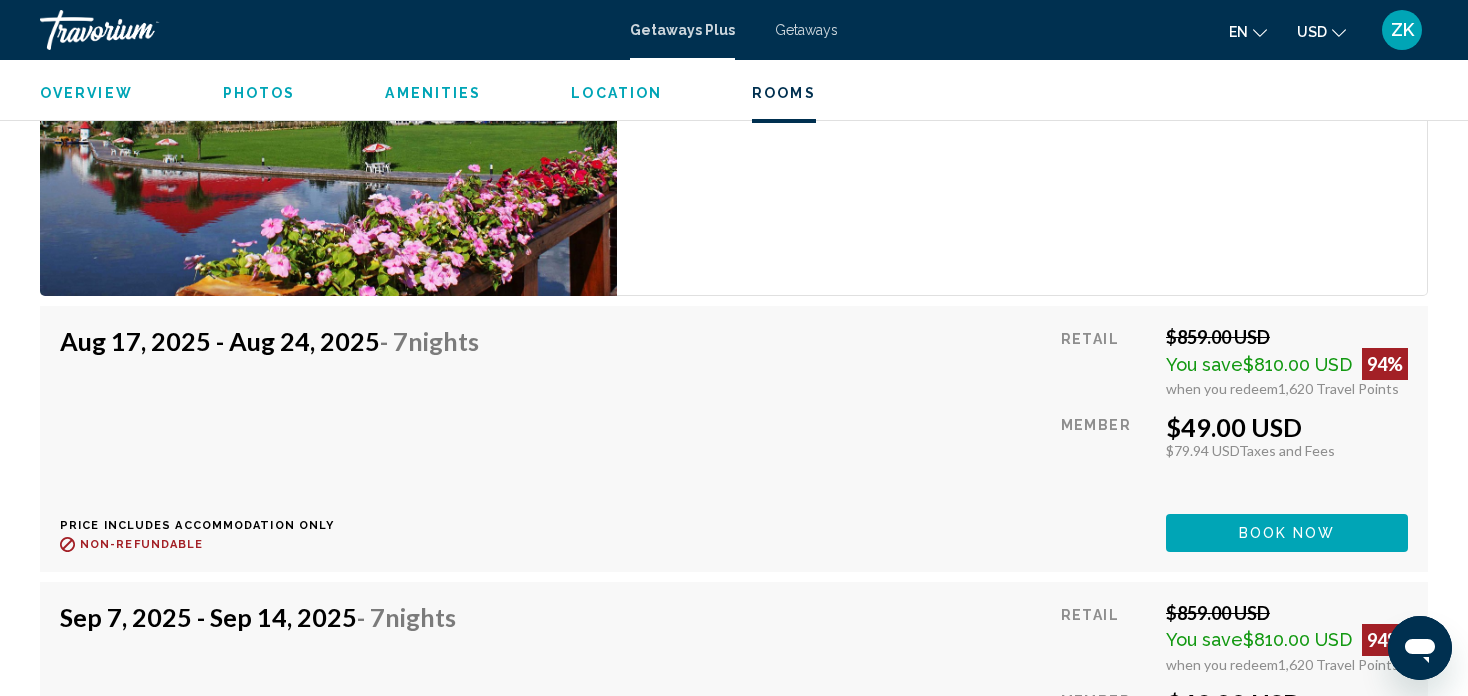 scroll, scrollTop: 3502, scrollLeft: 0, axis: vertical 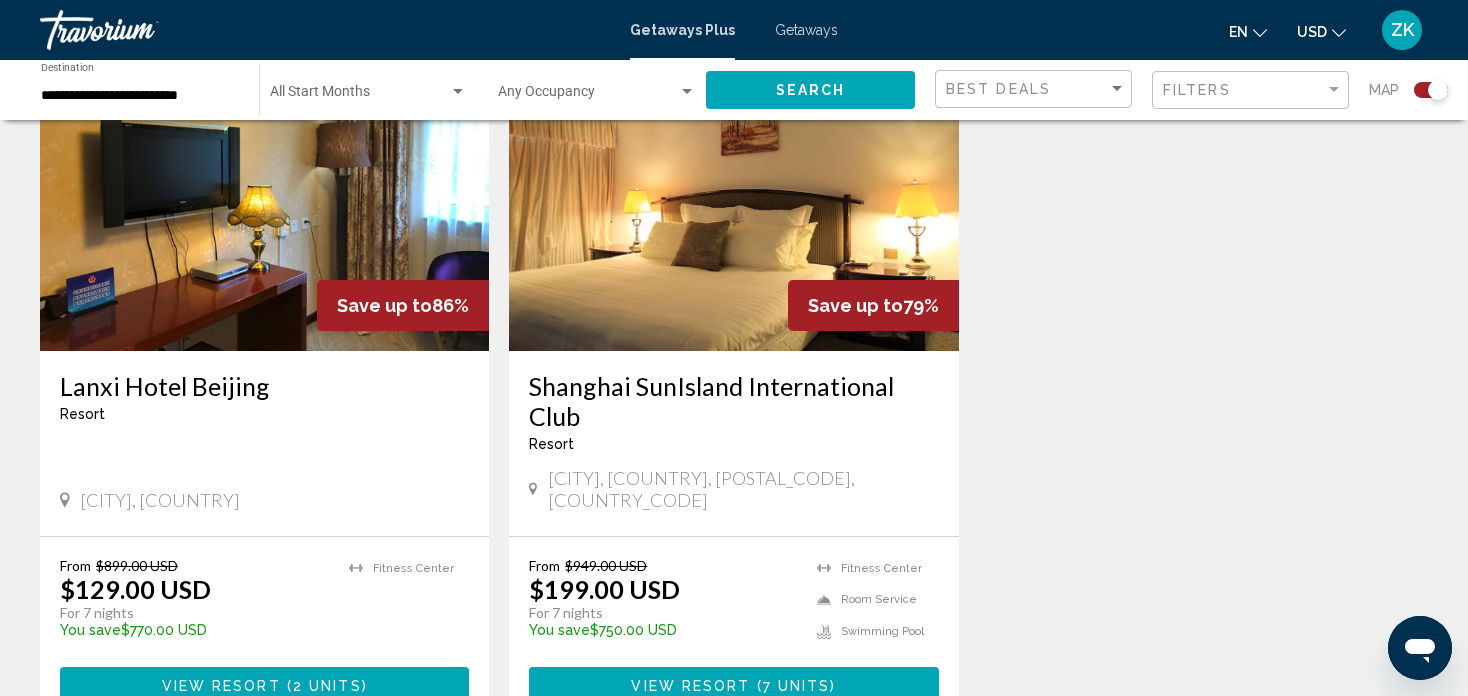click at bounding box center (733, 191) 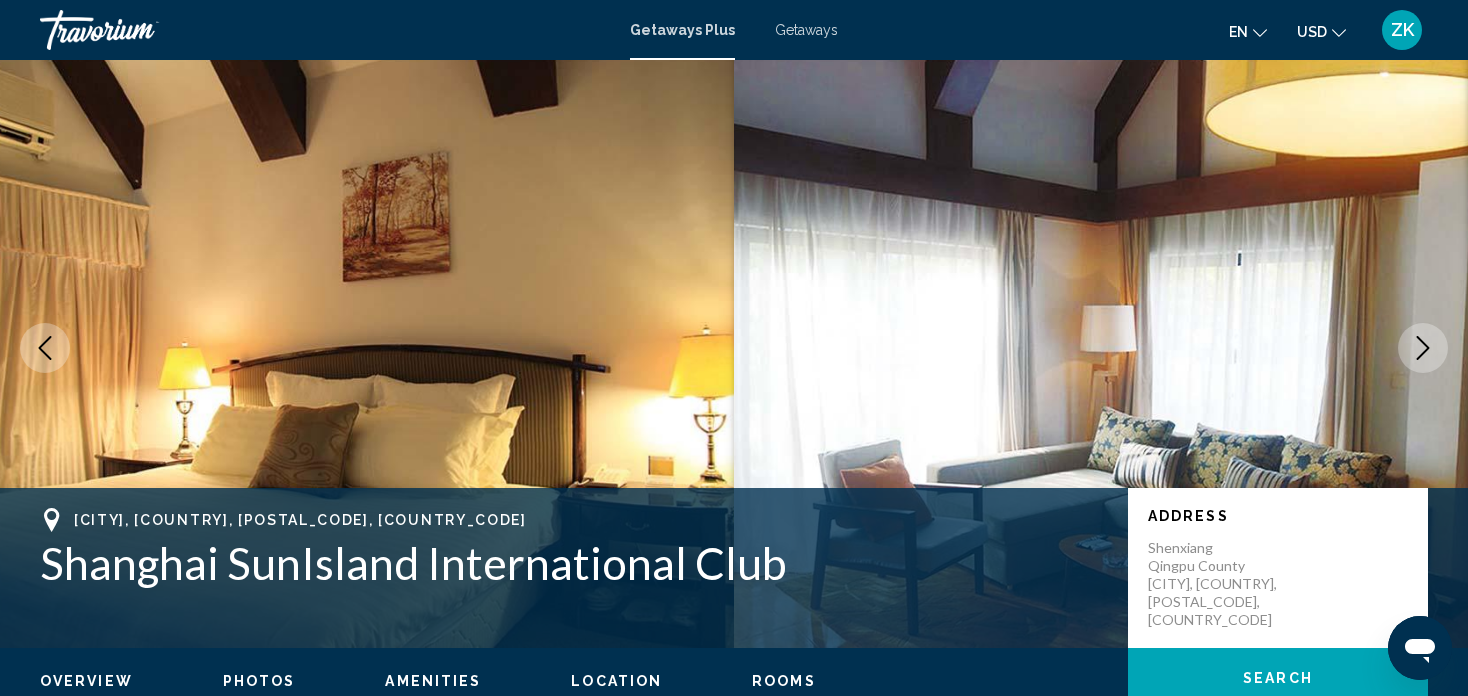 type 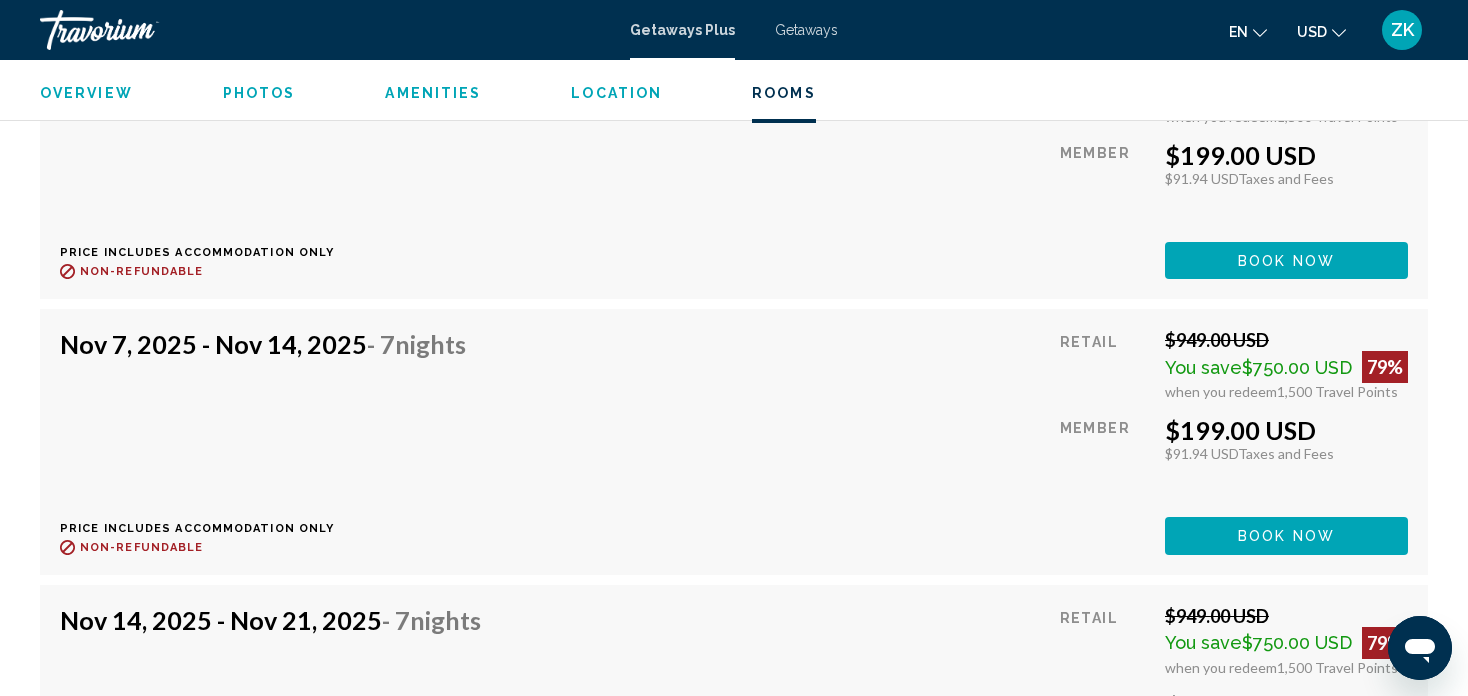 scroll, scrollTop: 4452, scrollLeft: 0, axis: vertical 